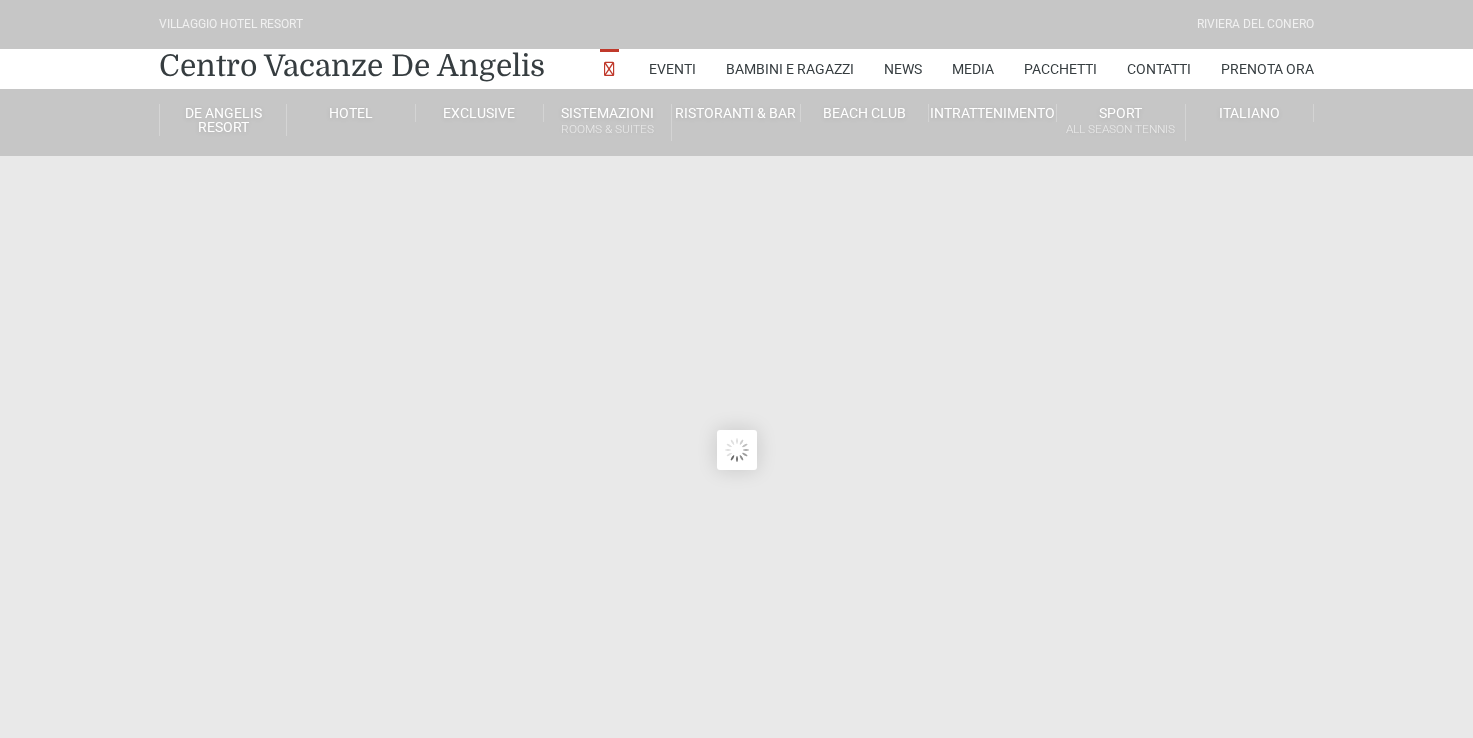 click on "Sistemazioni Rooms & Suites" at bounding box center [608, 122] 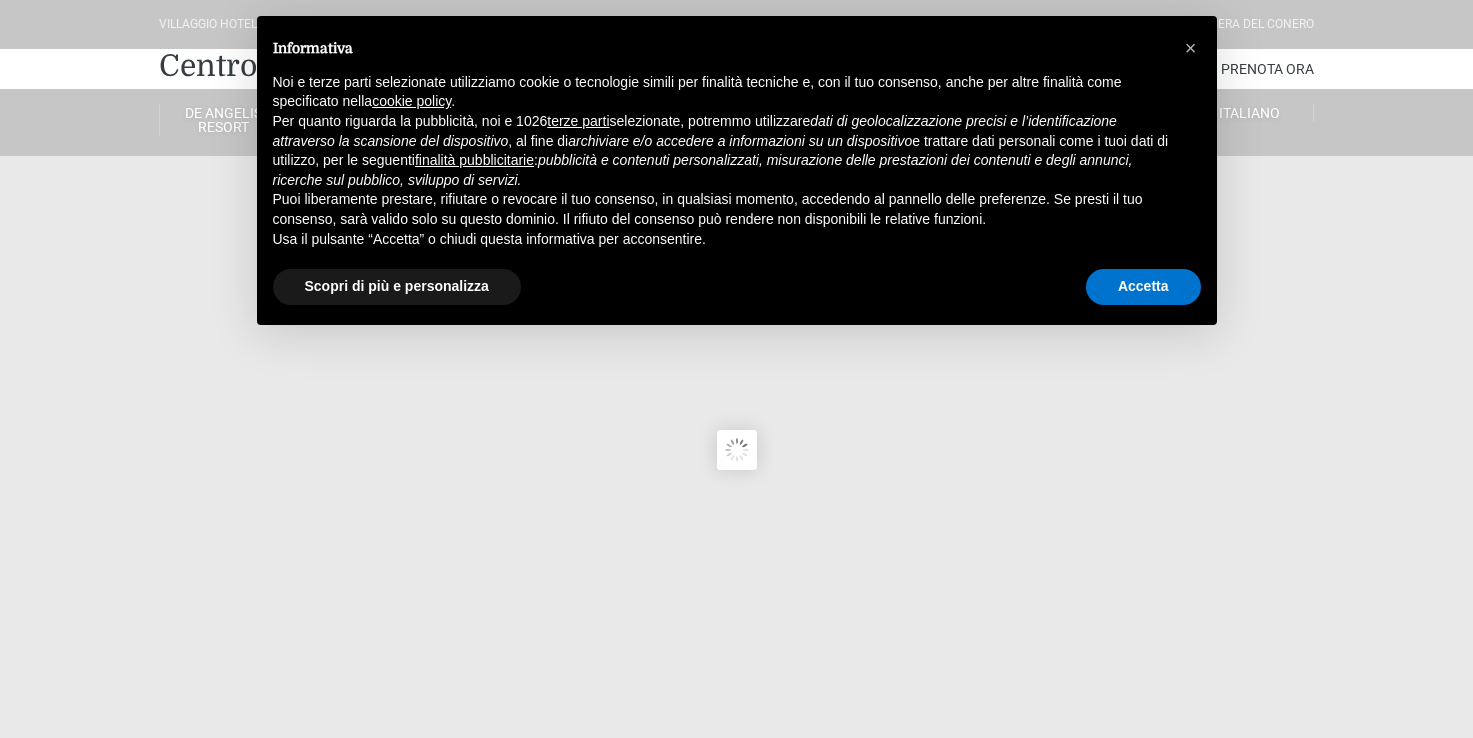 scroll, scrollTop: 0, scrollLeft: 0, axis: both 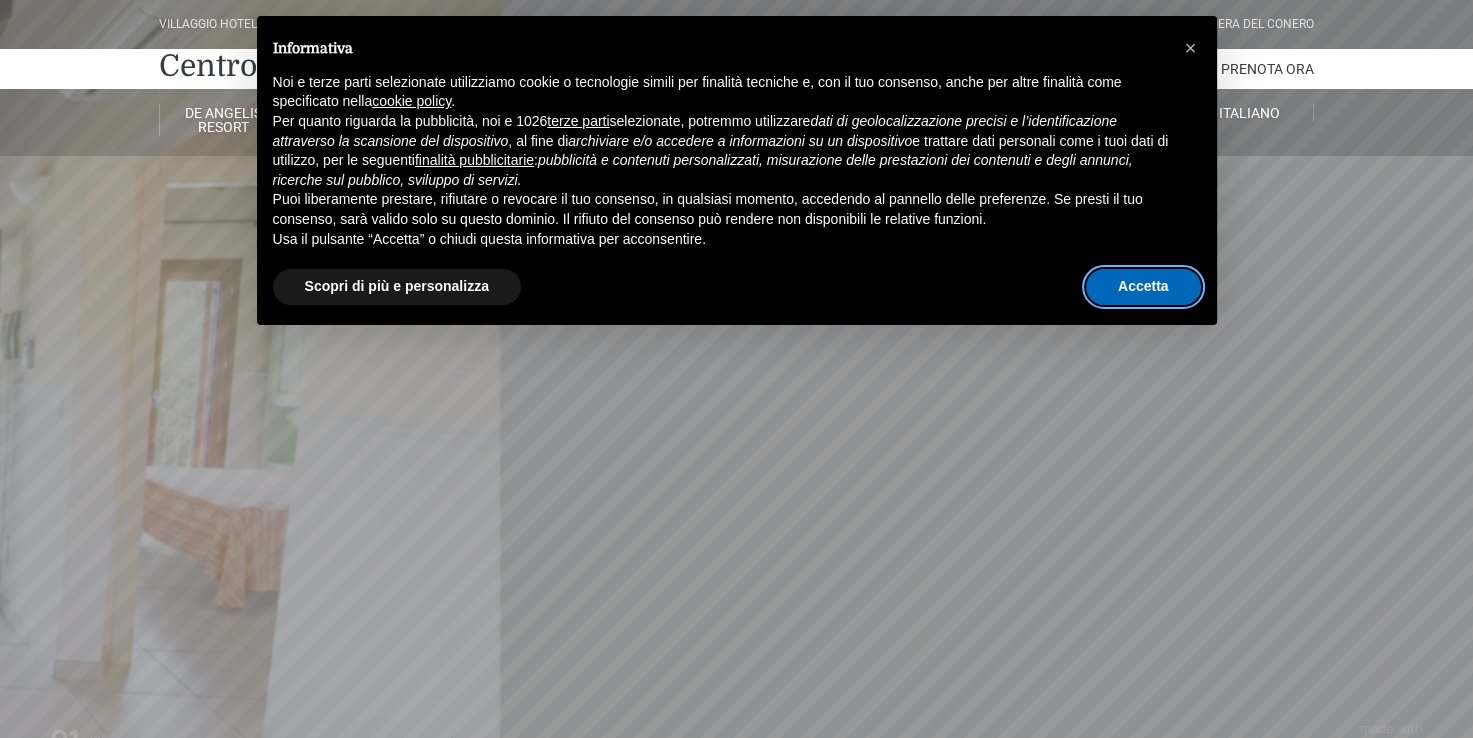 click on "Accetta" at bounding box center [1143, 287] 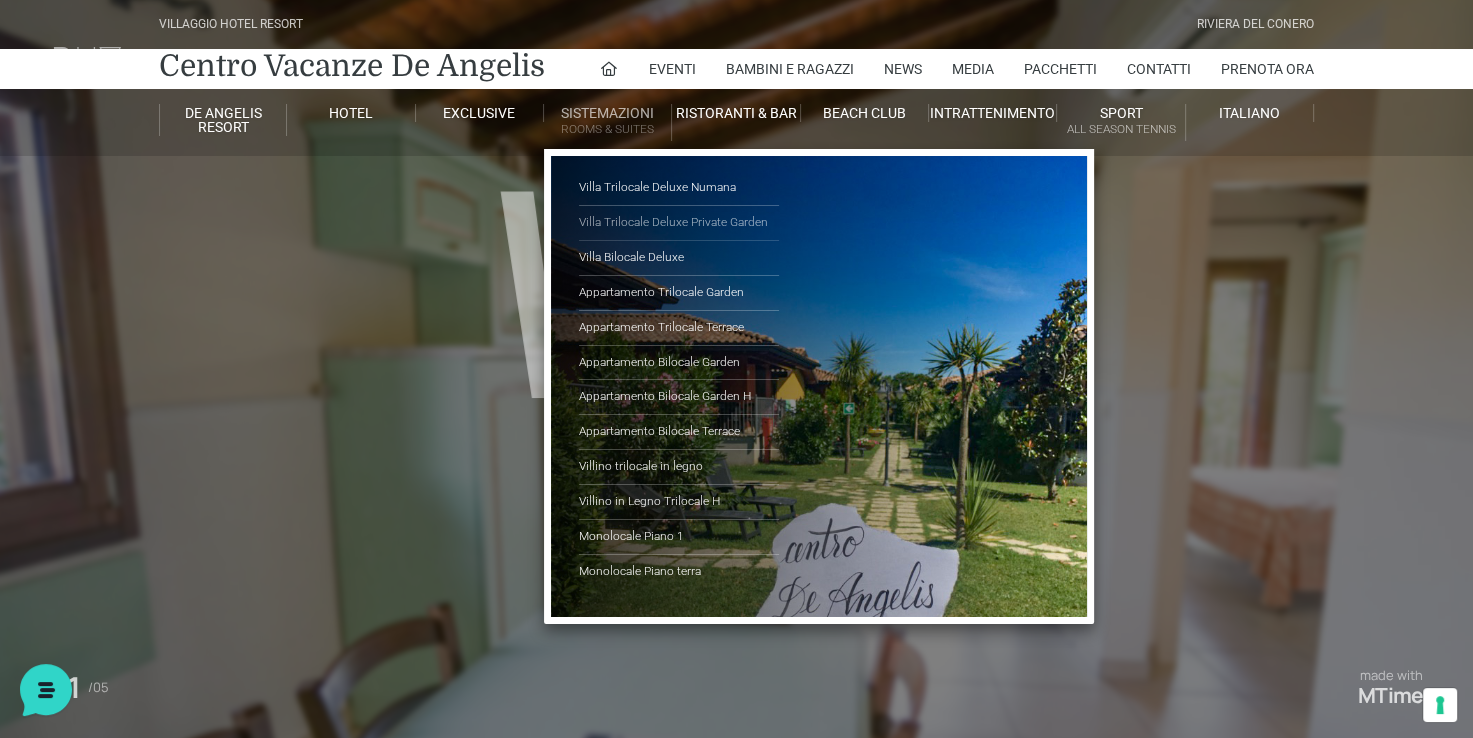 scroll, scrollTop: 0, scrollLeft: 0, axis: both 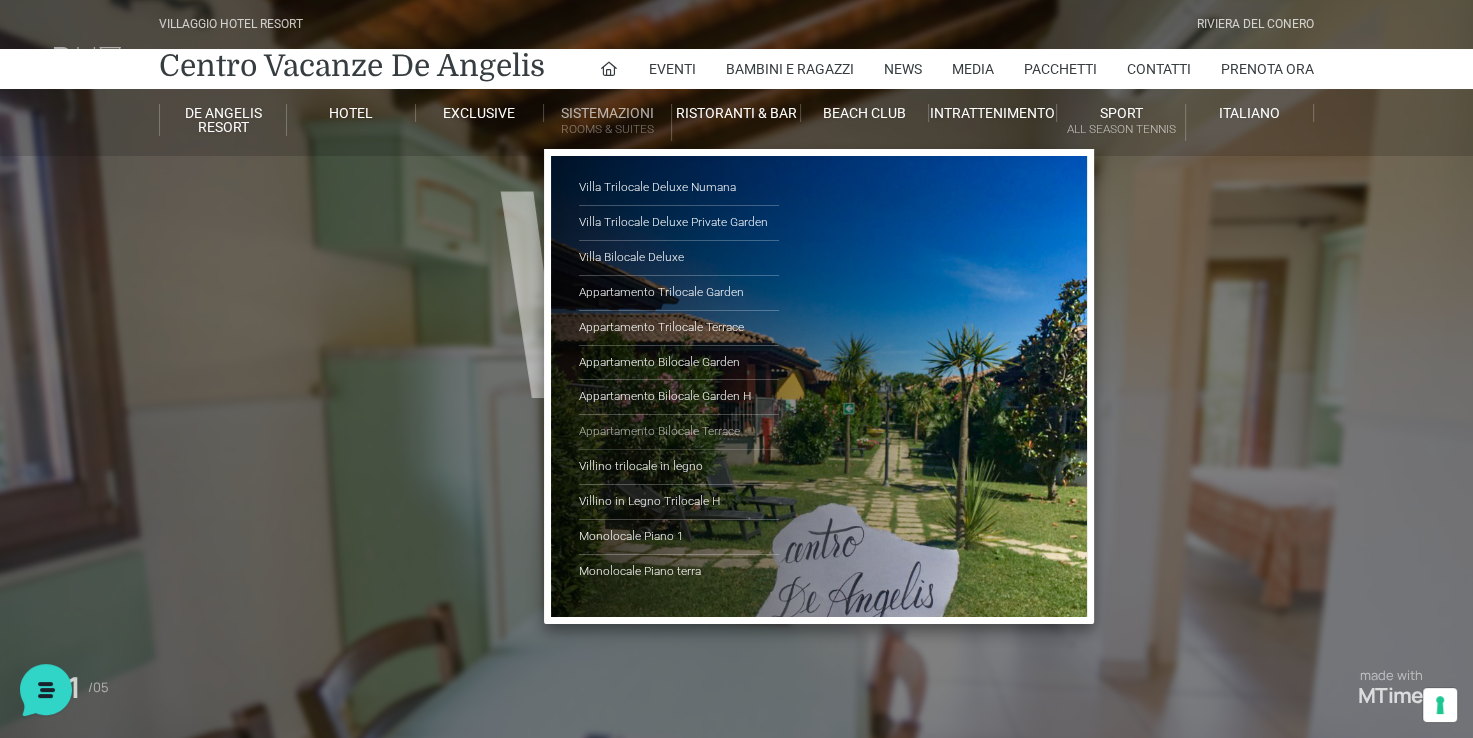 click on "Appartamento Bilocale Terrace" at bounding box center (679, 432) 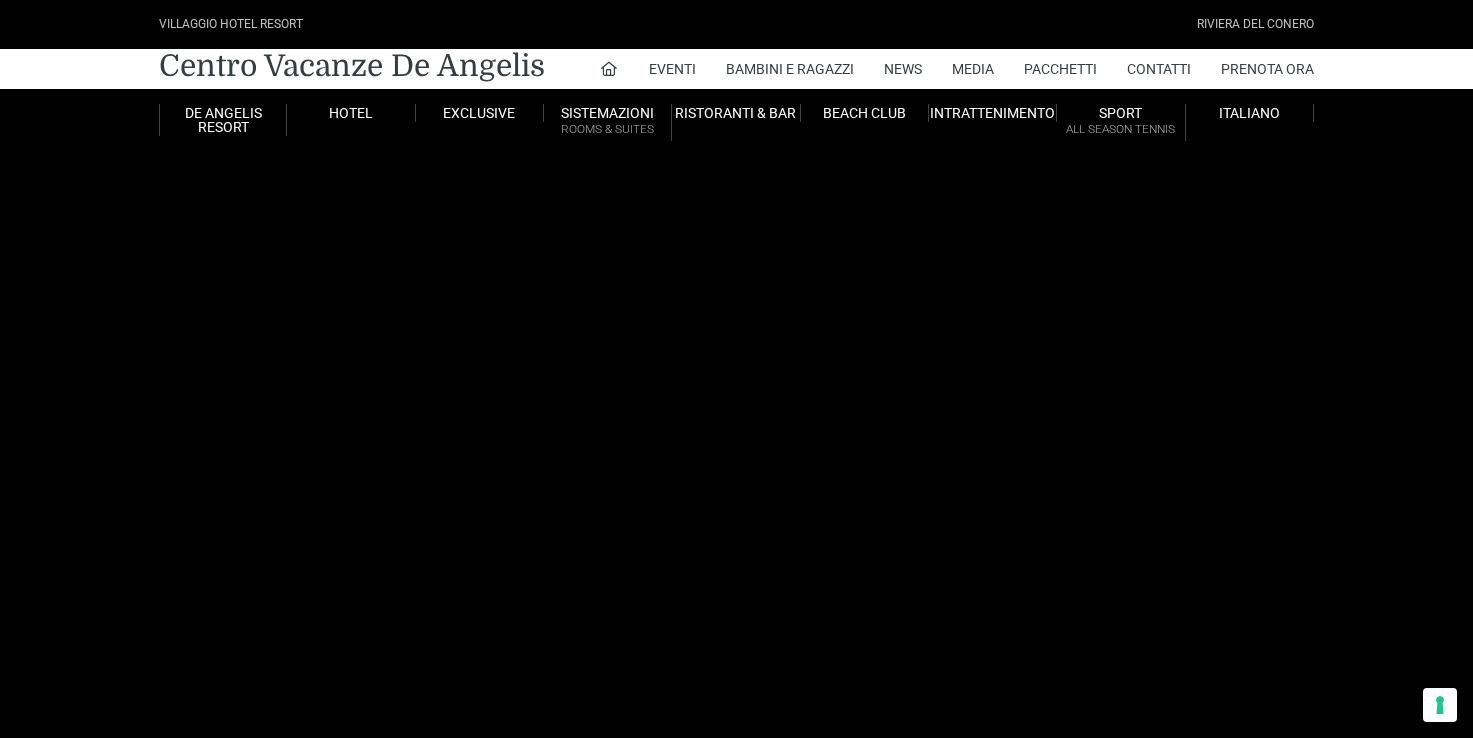 scroll, scrollTop: 0, scrollLeft: 0, axis: both 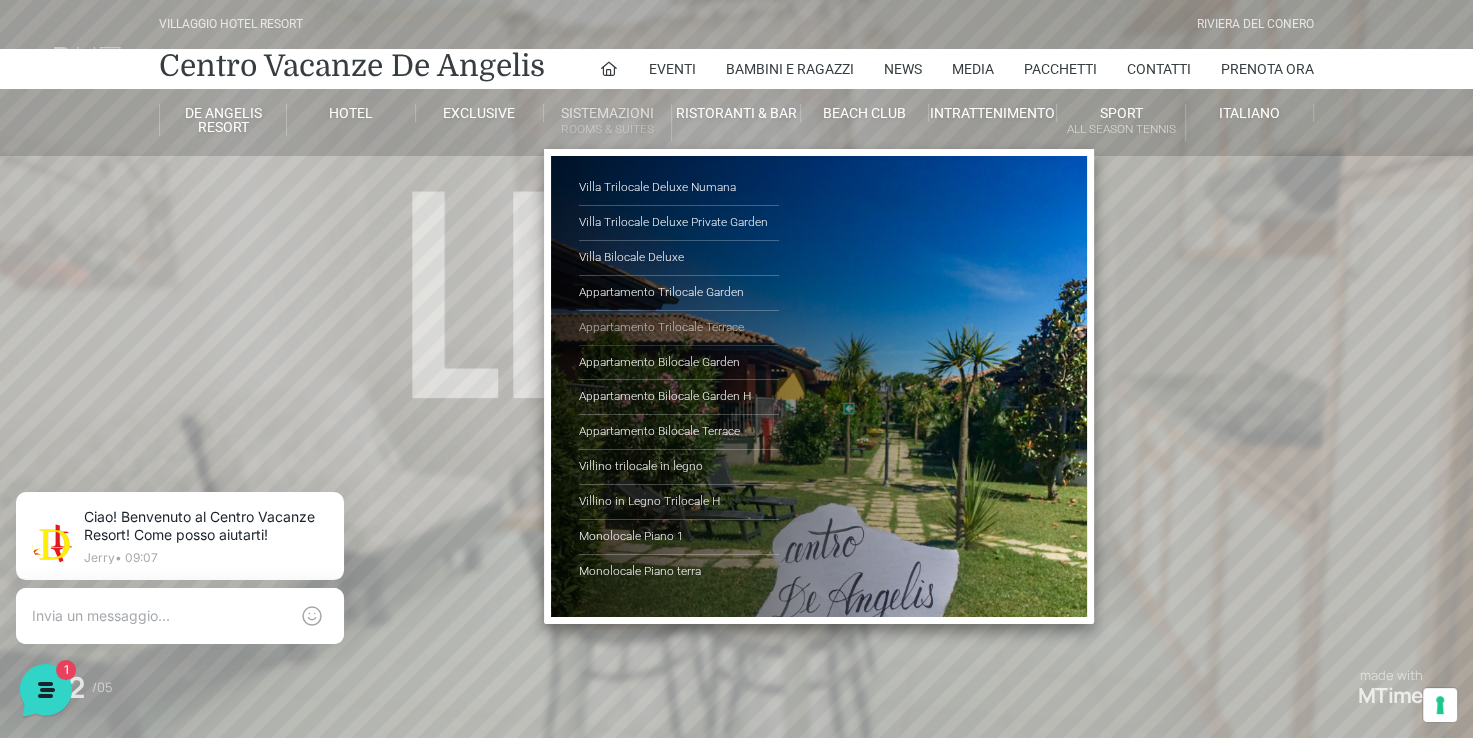 click on "Appartamento Trilocale Terrace" at bounding box center [679, 328] 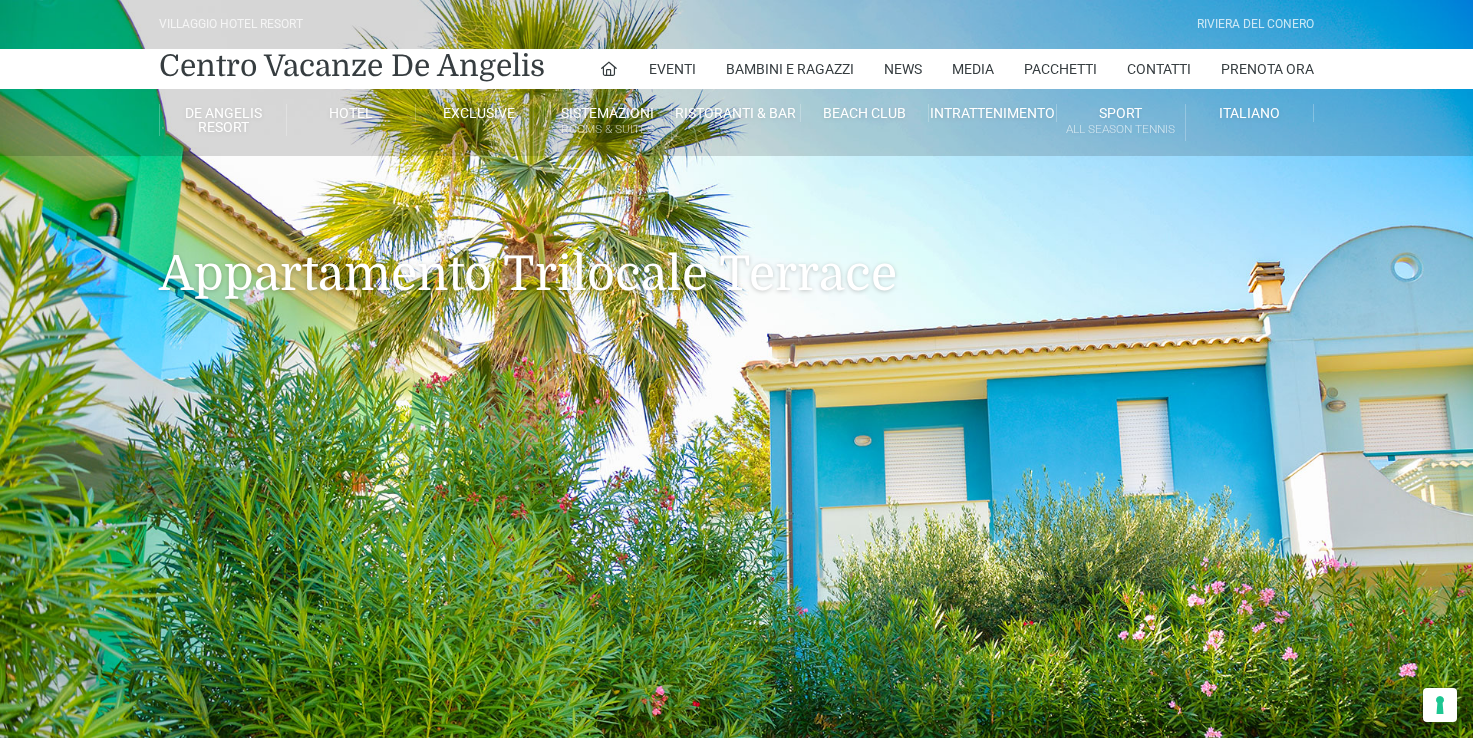 scroll, scrollTop: 0, scrollLeft: 0, axis: both 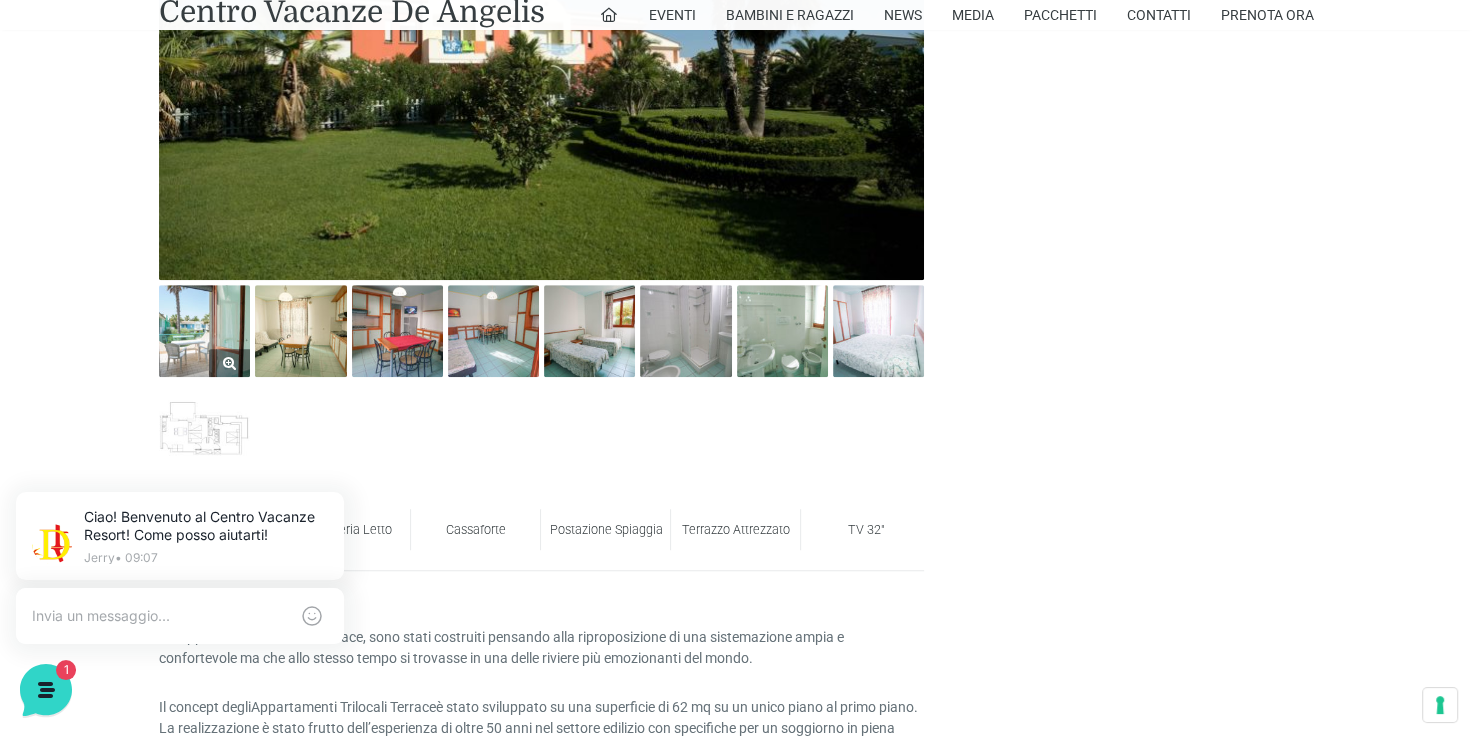 click at bounding box center (204, 330) 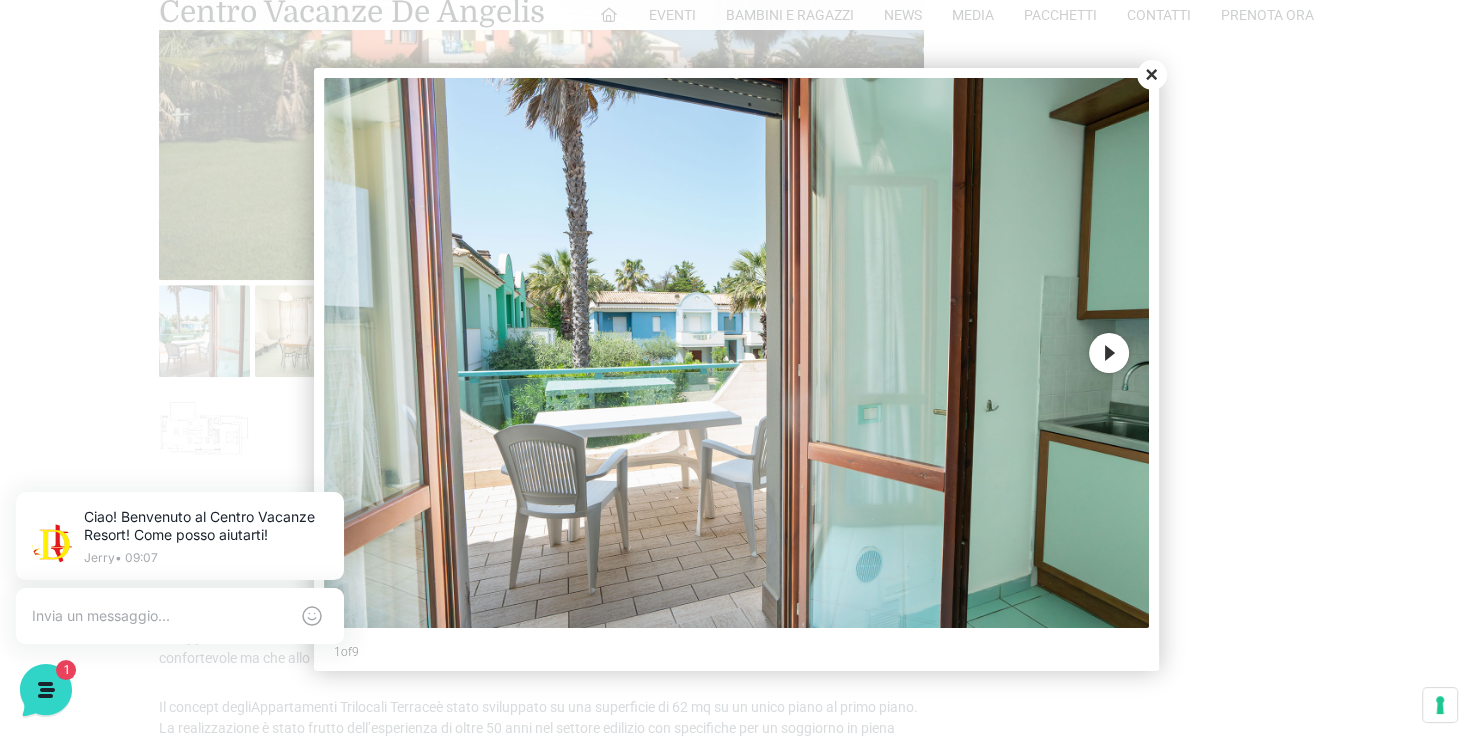 click on "Next" at bounding box center [1109, 353] 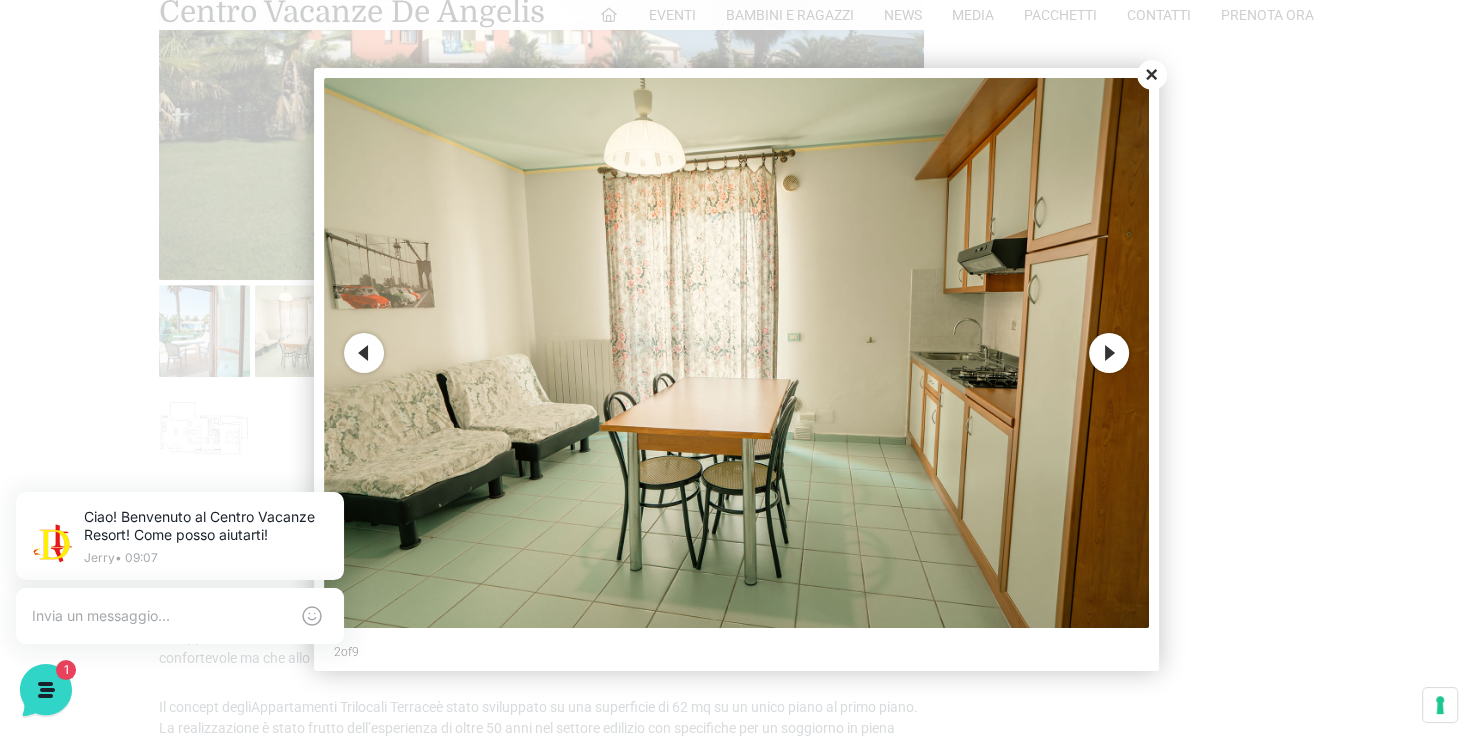 click on "Next" at bounding box center [1109, 353] 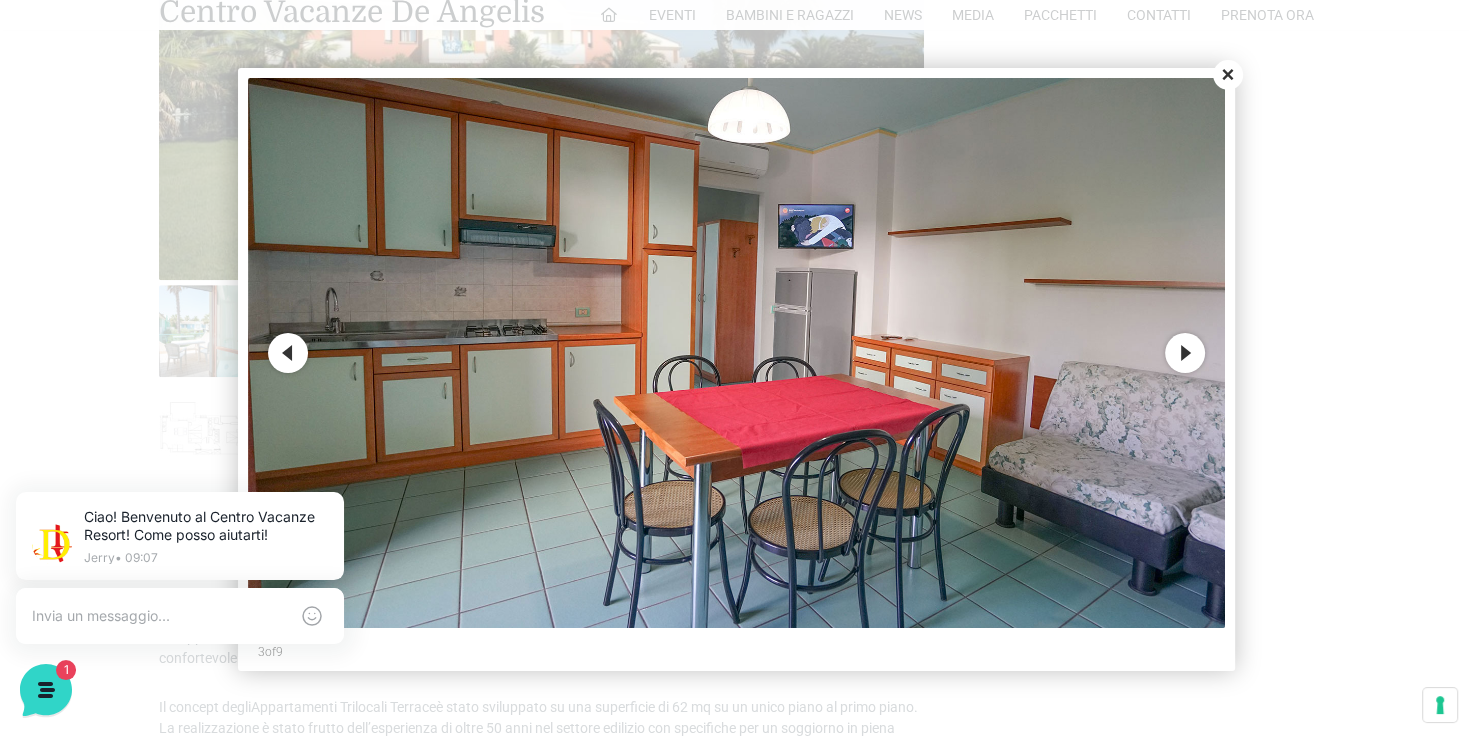 click on "Next" at bounding box center (1185, 353) 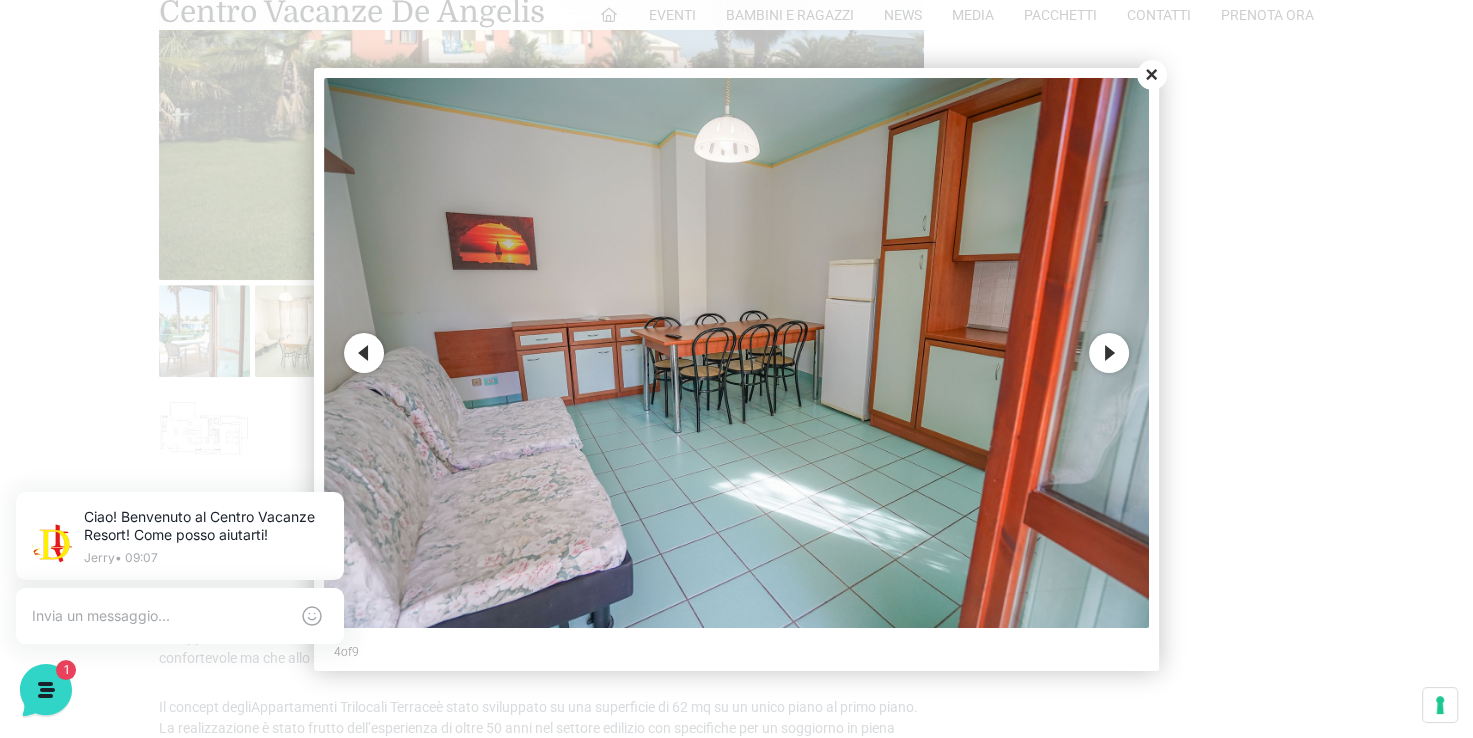 click on "Next" at bounding box center (1109, 353) 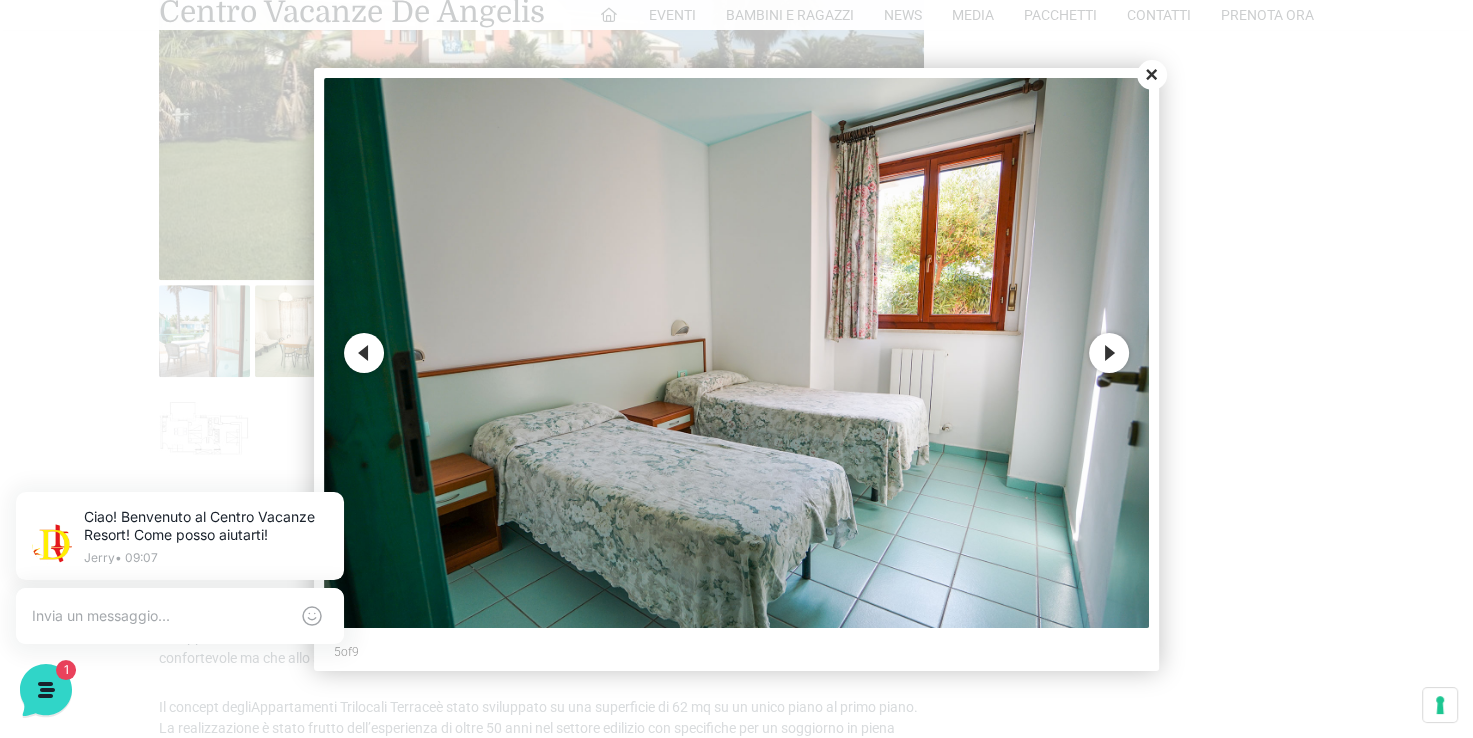 click on "Next" at bounding box center [1109, 353] 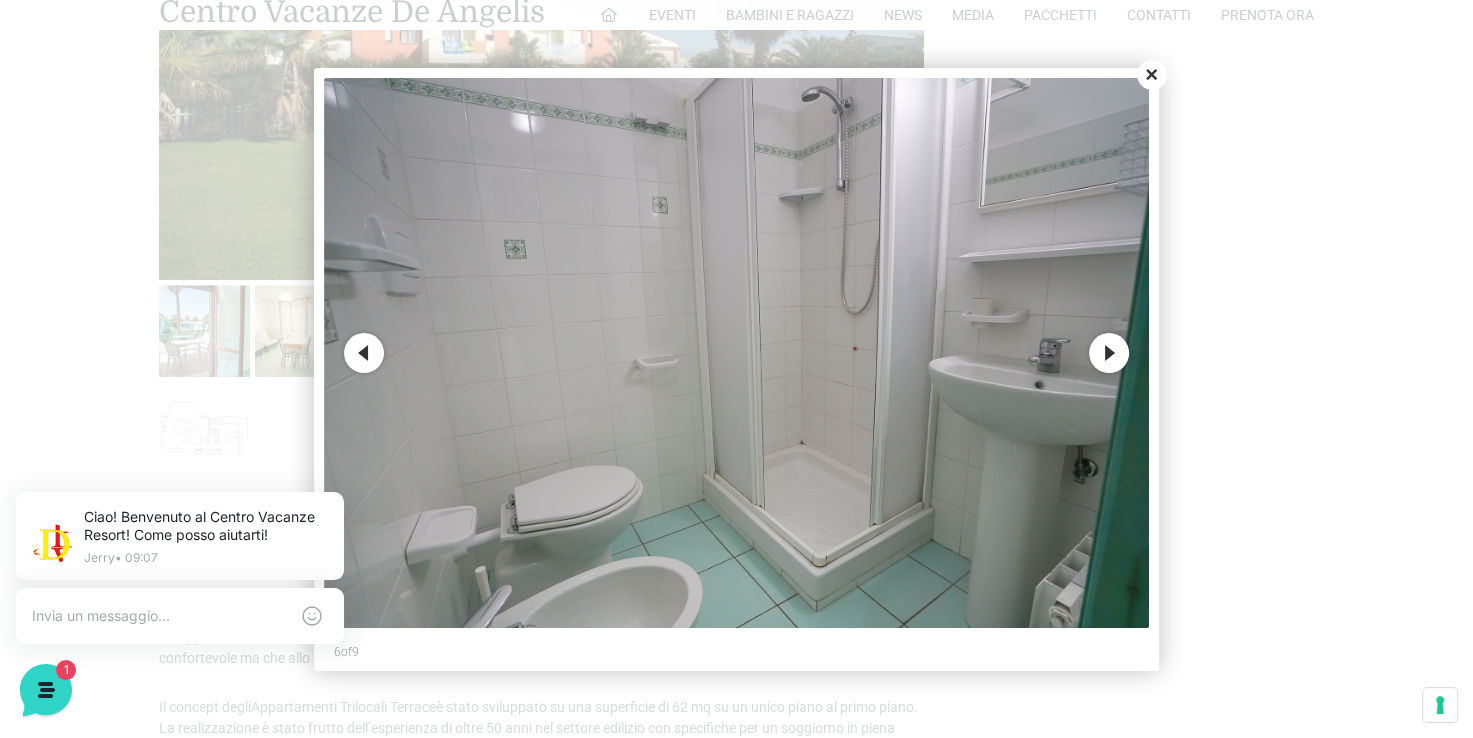 click on "Next" at bounding box center [1109, 353] 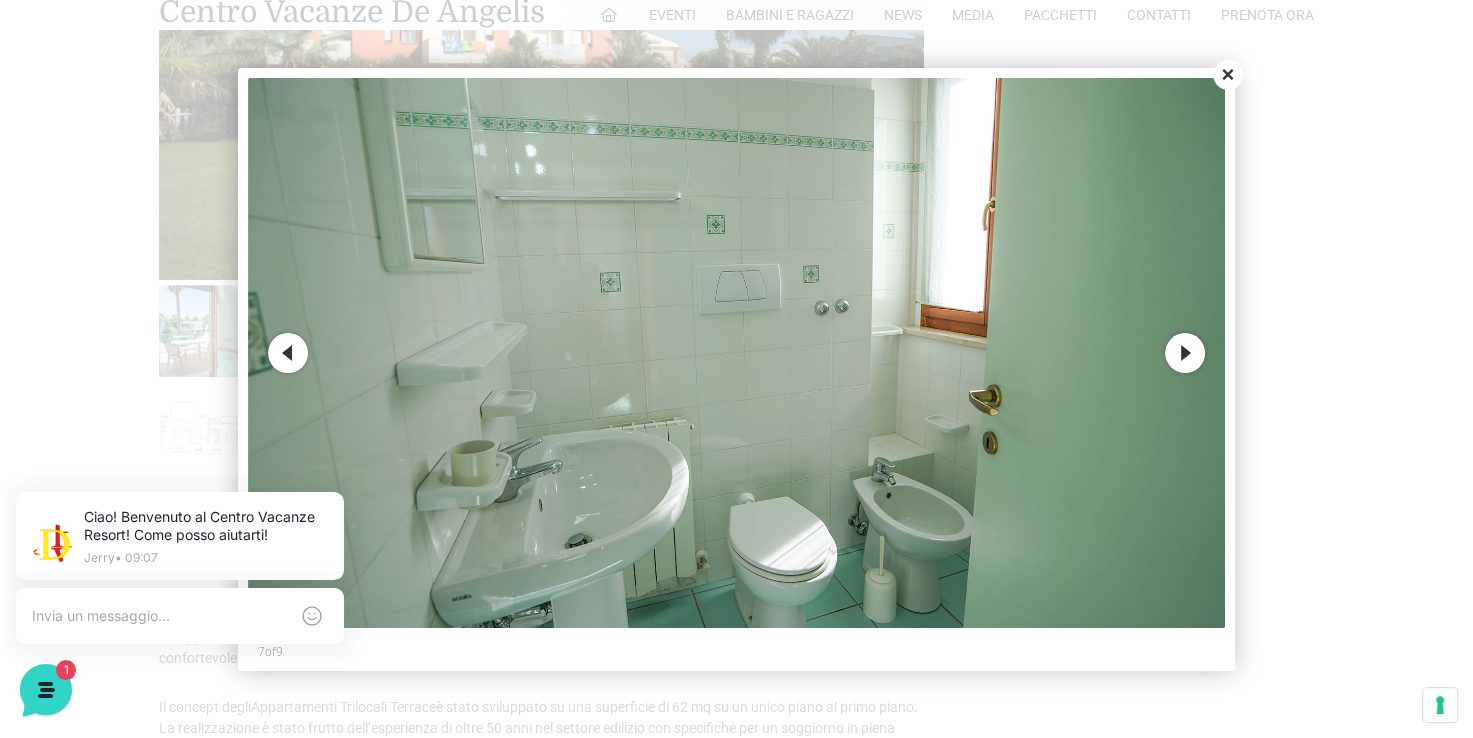 click on "Next" at bounding box center (1185, 353) 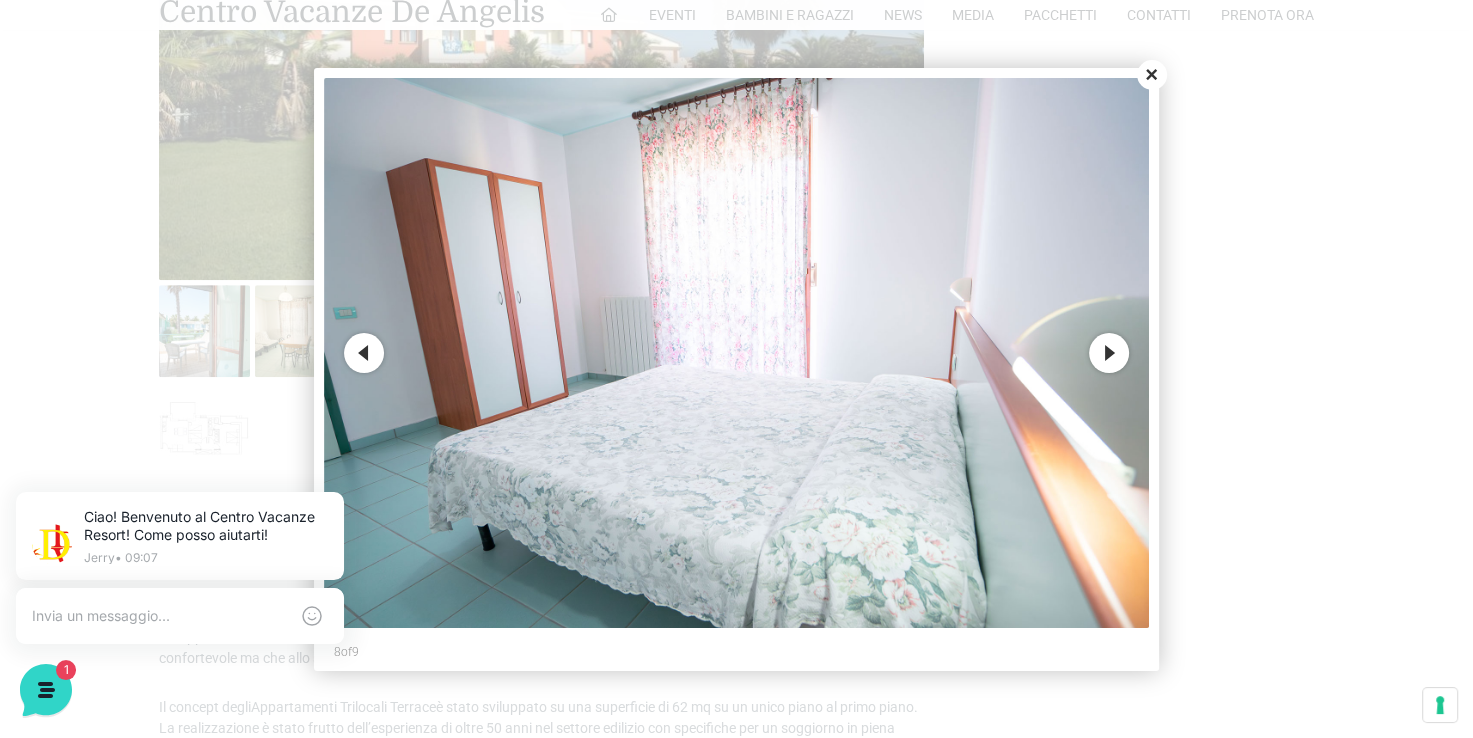 click on "Next" at bounding box center [1109, 353] 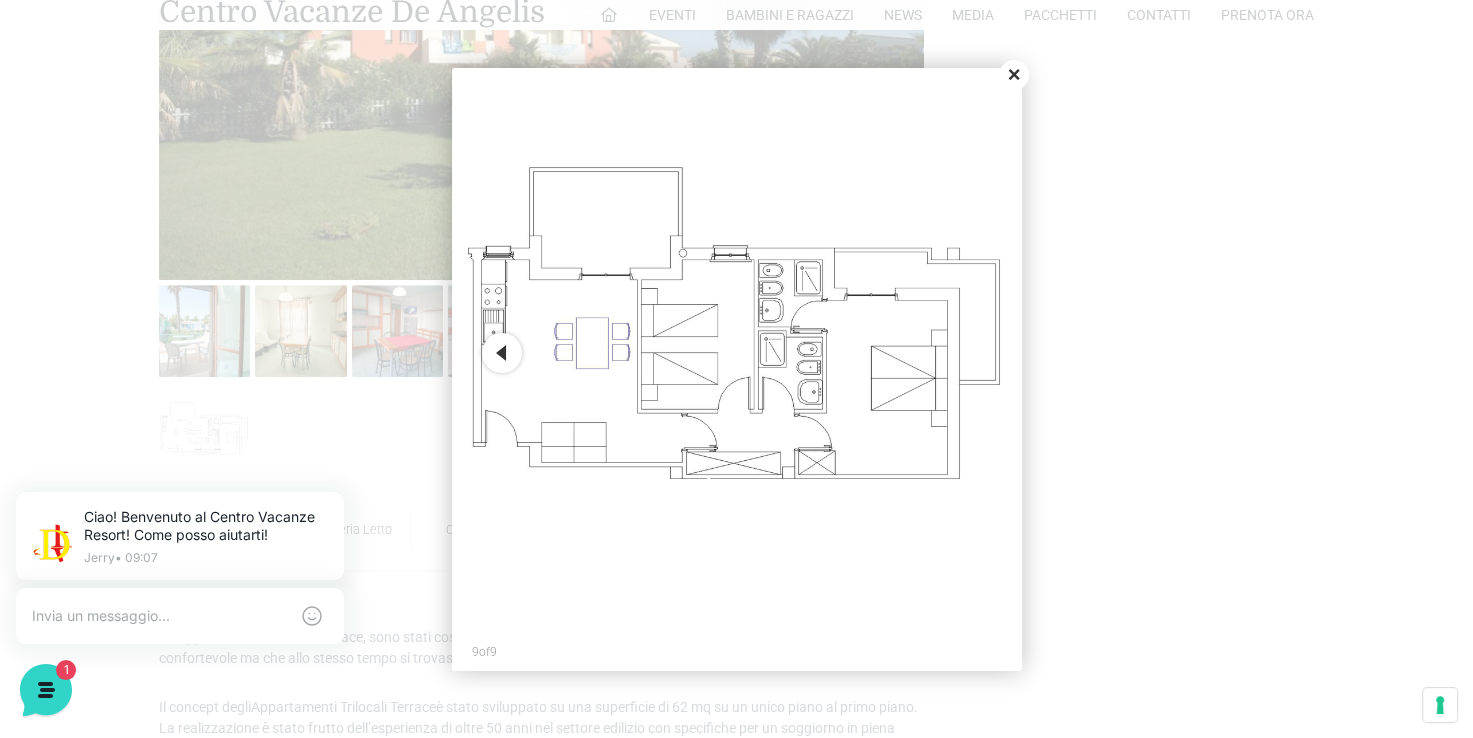 click on "Close" at bounding box center [1014, 75] 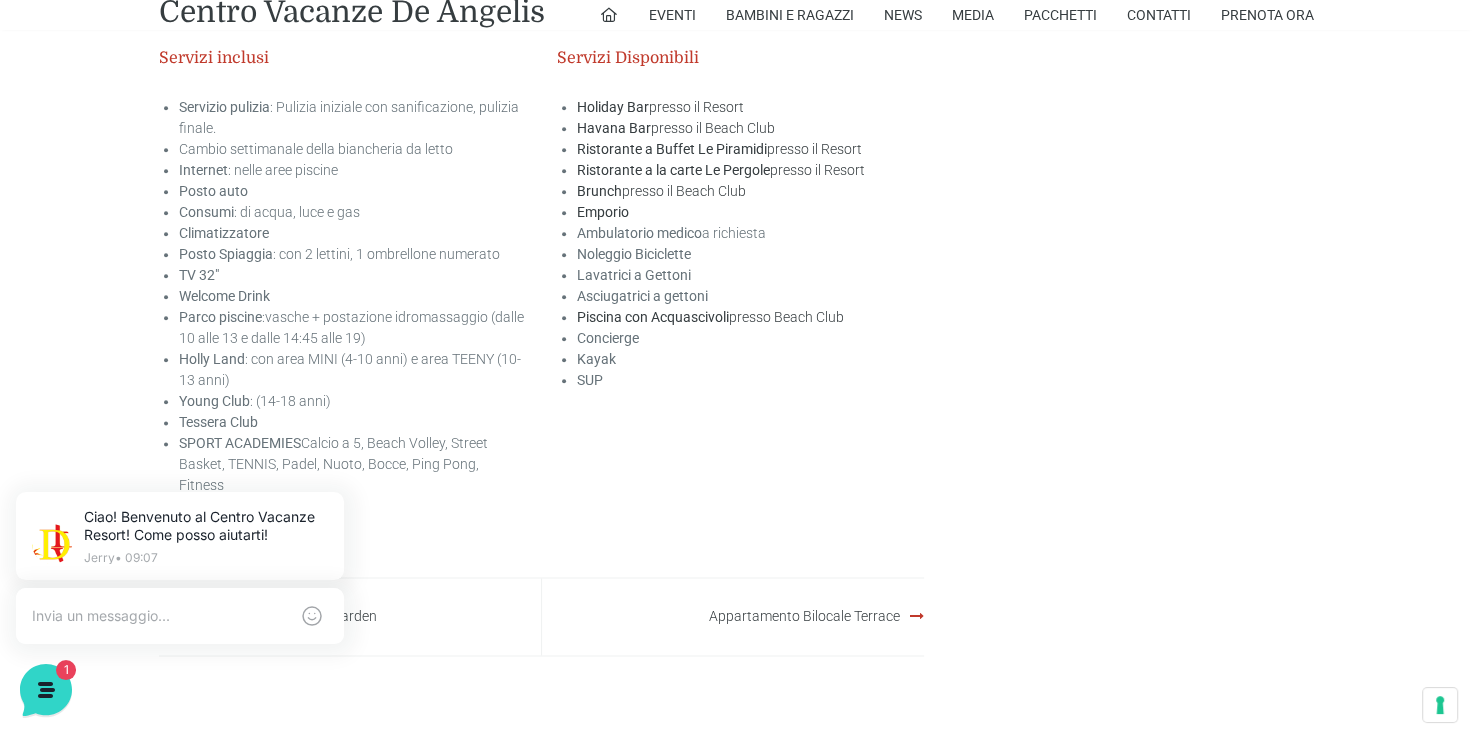 scroll, scrollTop: 2362, scrollLeft: 0, axis: vertical 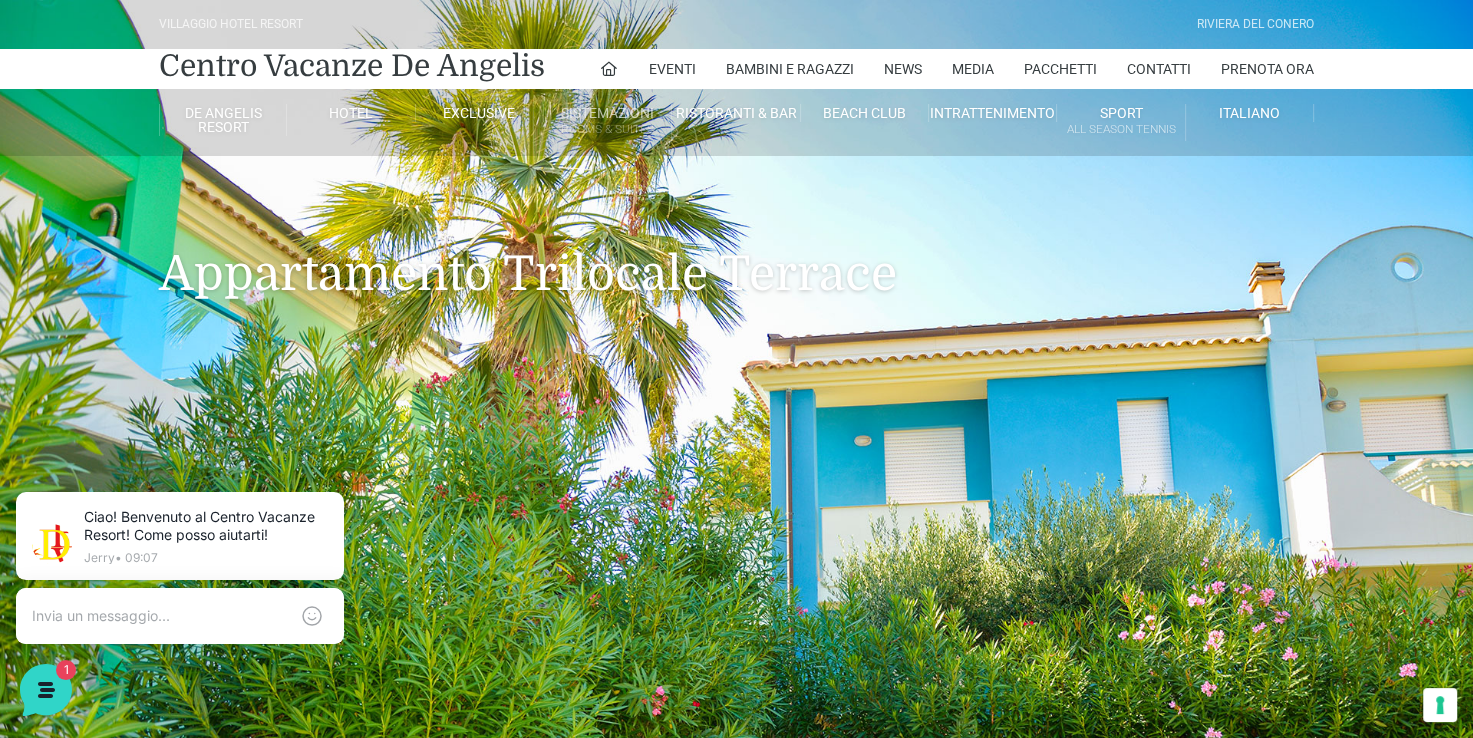 click on "Sistemazioni Rooms & Suites" at bounding box center (608, 122) 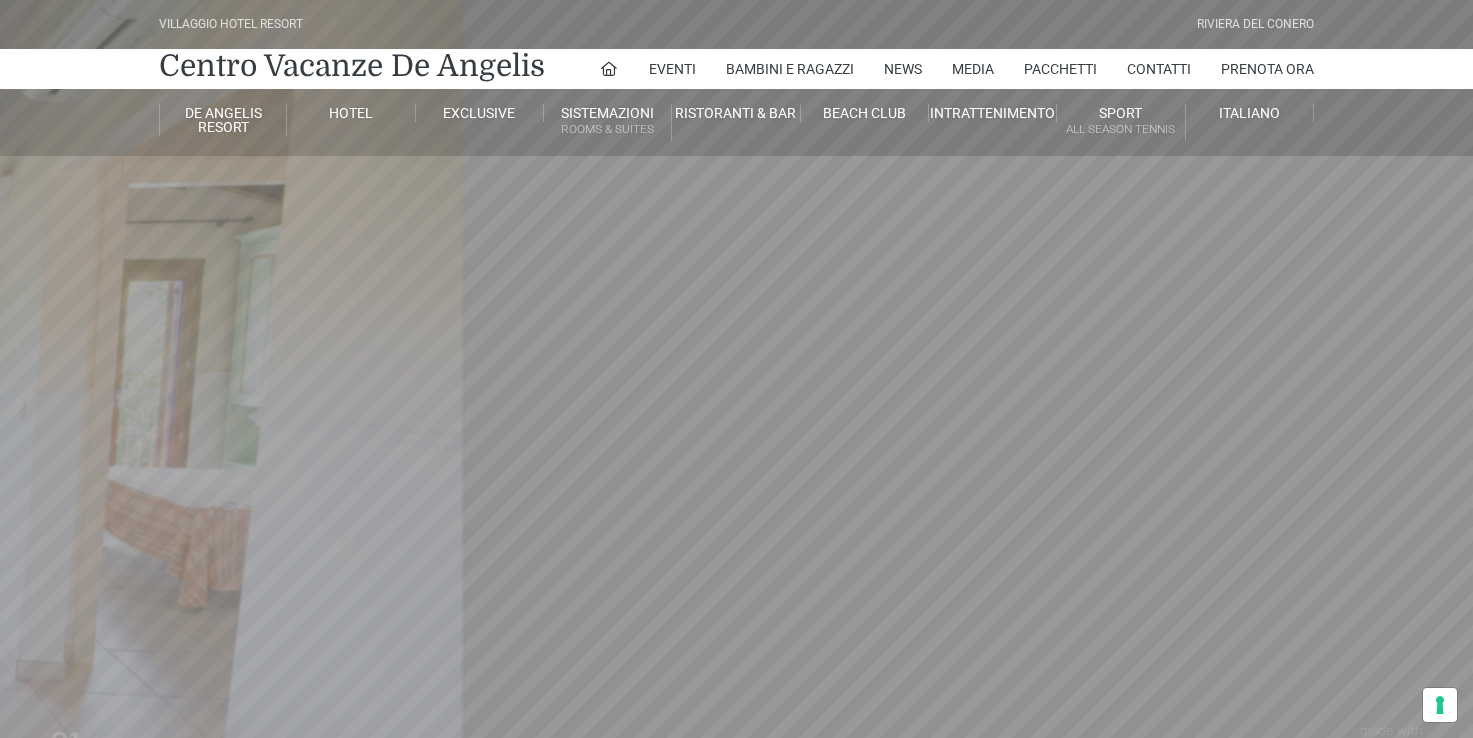 scroll, scrollTop: 0, scrollLeft: 0, axis: both 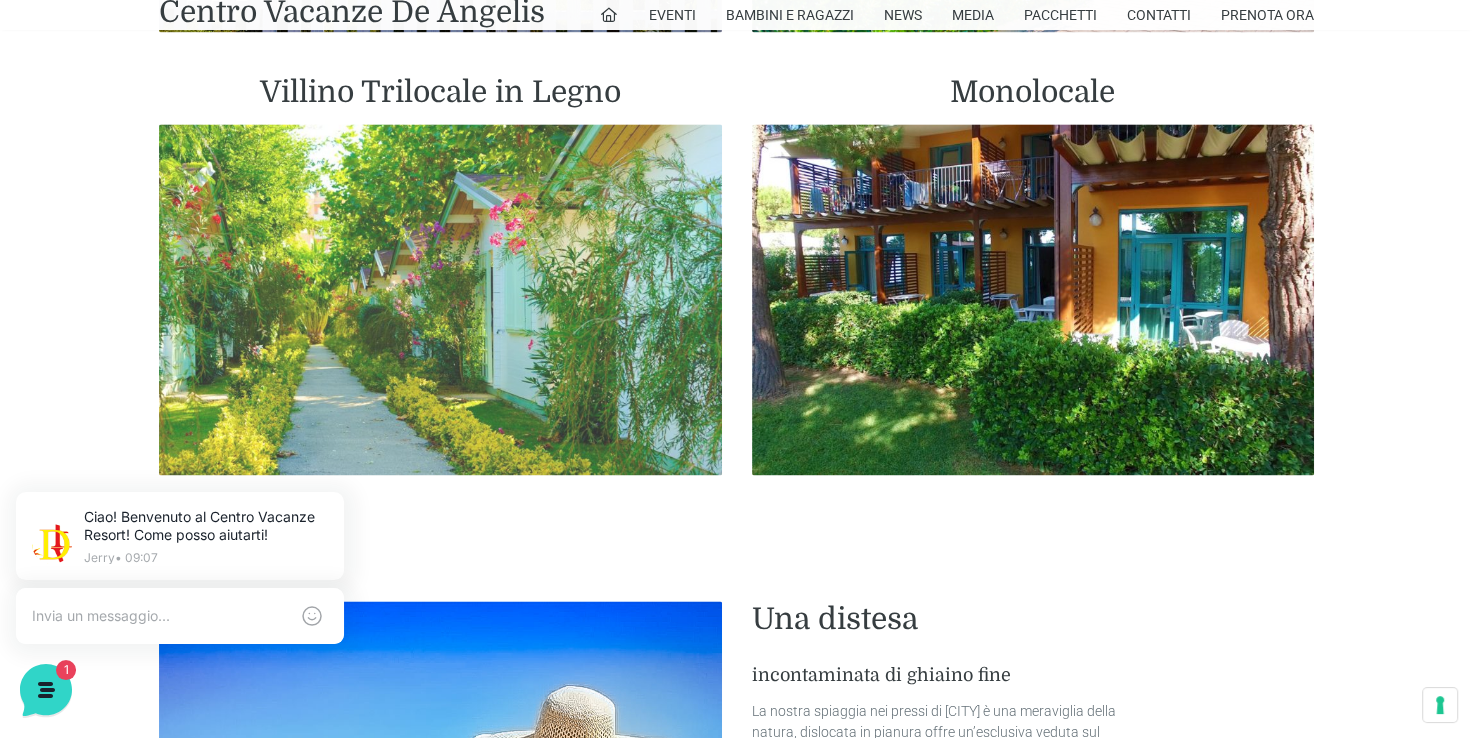 click at bounding box center (440, 300) 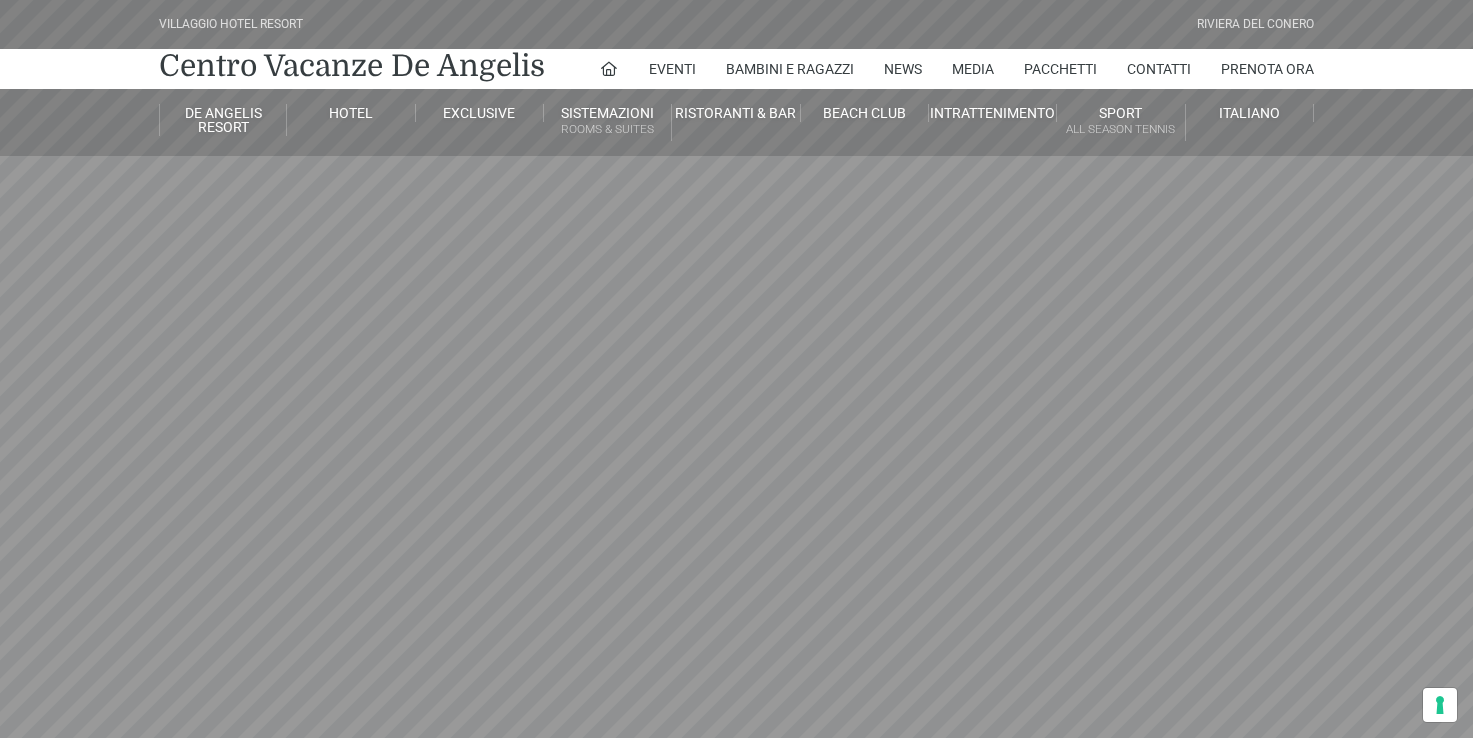 scroll, scrollTop: 0, scrollLeft: 0, axis: both 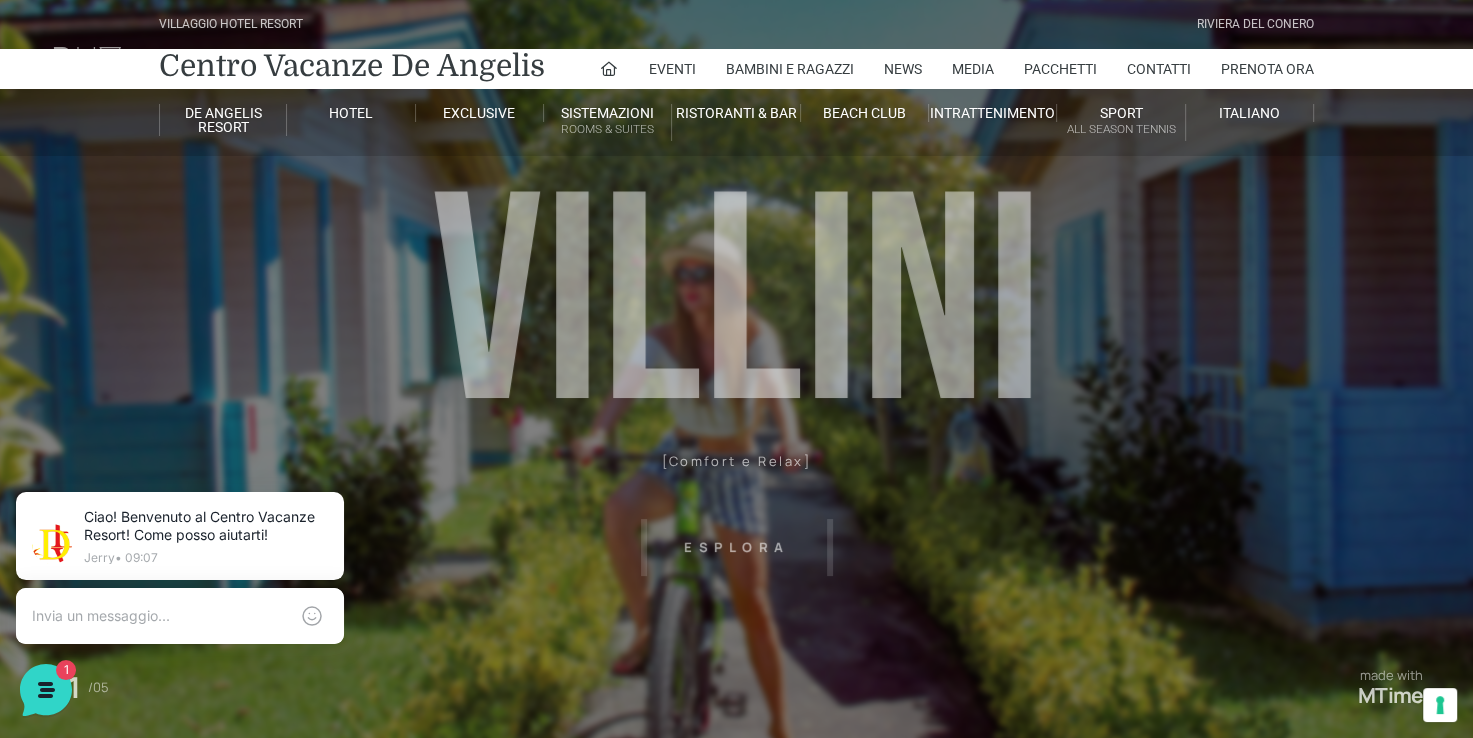 click on "Villaggio Hotel Resort
Riviera Del Conero
Centro Vacanze De Angelis
Eventi
Miss Italia
Cerimonie
Team building
Bambini e Ragazzi
Holly Beach Club
Holly Teeny Club
Holly Young Club
Piscine
Iscrizioni Holly Club
News
Media
Pacchetti
Contatti
Prenota Ora
De Angelis Resort
Parco Piscine
Oasi Naturale
Cappellina
Sala Convegni
Le Marche
Store
Concierge
Colonnina Ricarica
Mappa del Villaggio
Hotel
Suite Prestige
Camera Prestige
Camera Suite H
Sala Meeting
Exclusive
Villa Luxury
Dimora Padronale
Villa 601 Alpine
Villa Classic
Bilocale Garden Gold
Sistemazioni Rooms & Suites
Villa Trilocale Deluxe Numana
Villa Trilocale Deluxe Private Garden
Villa Bilocale Deluxe
Appartamento Trilocale Garden" at bounding box center [736, 450] 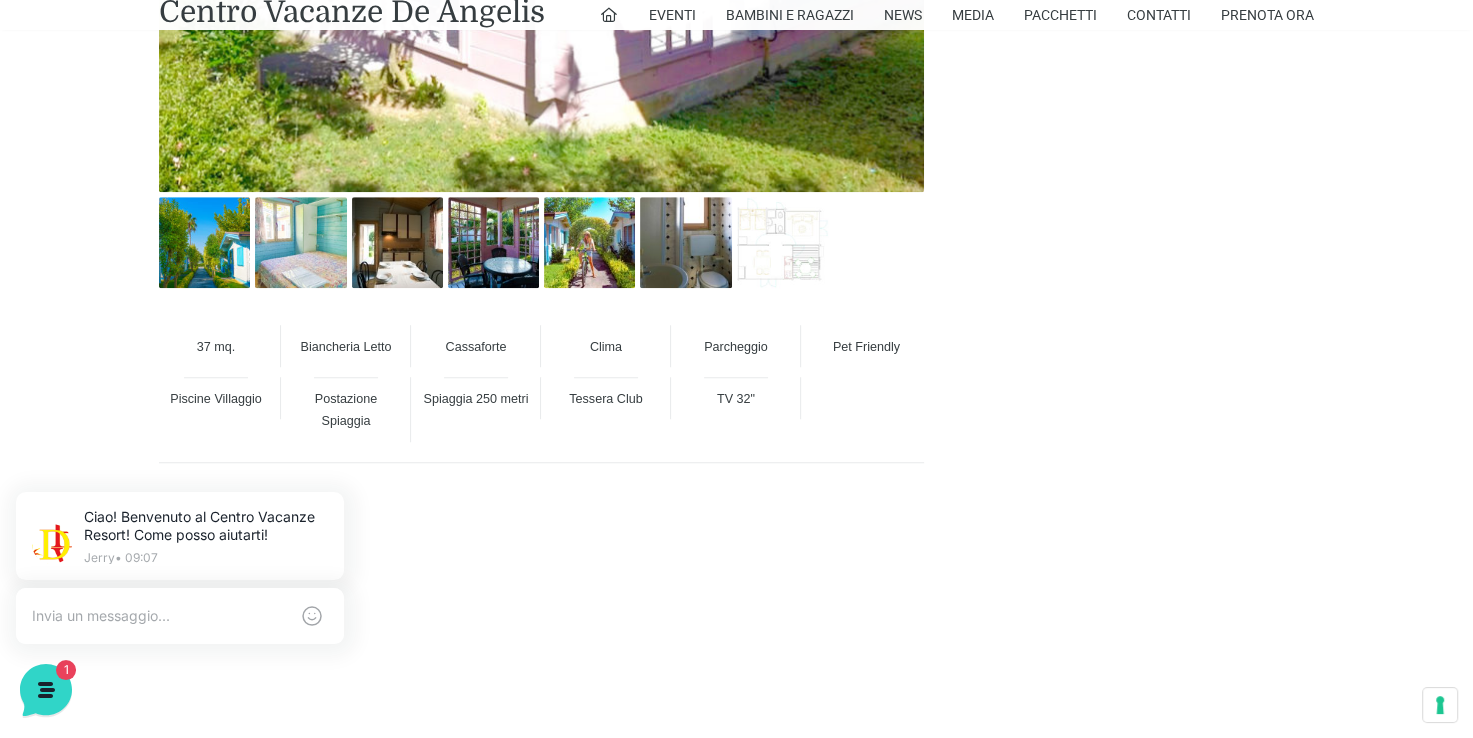 scroll, scrollTop: 1372, scrollLeft: 0, axis: vertical 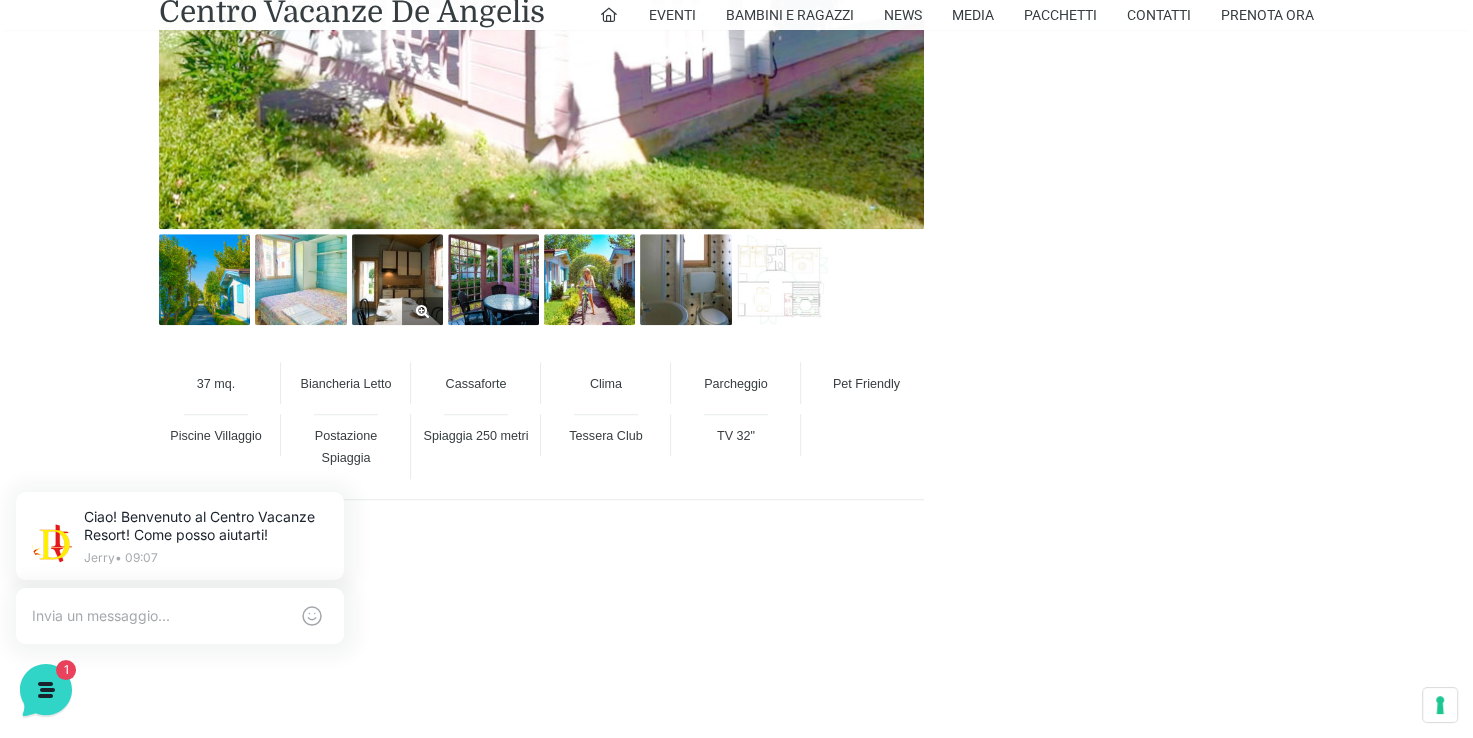 click at bounding box center [397, 279] 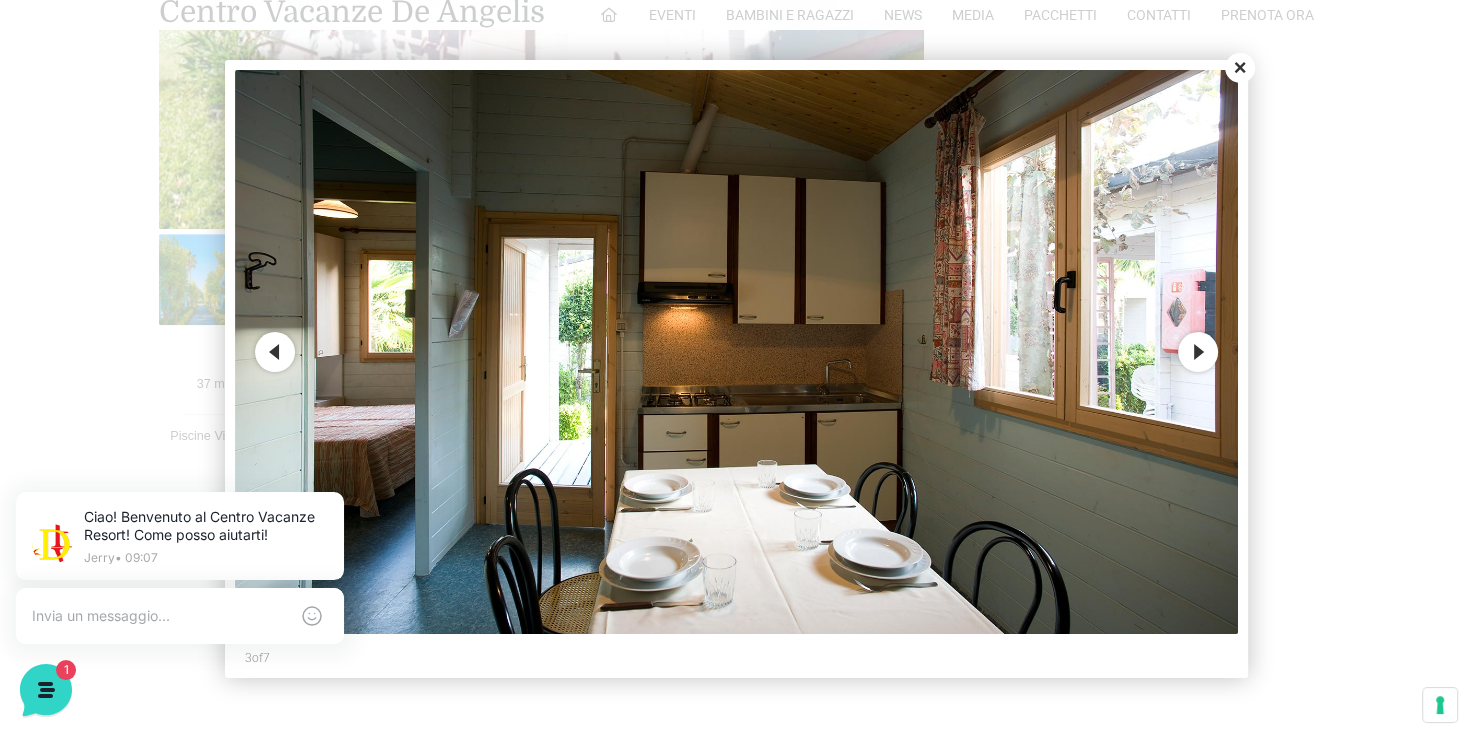 click on "Next" at bounding box center (1198, 352) 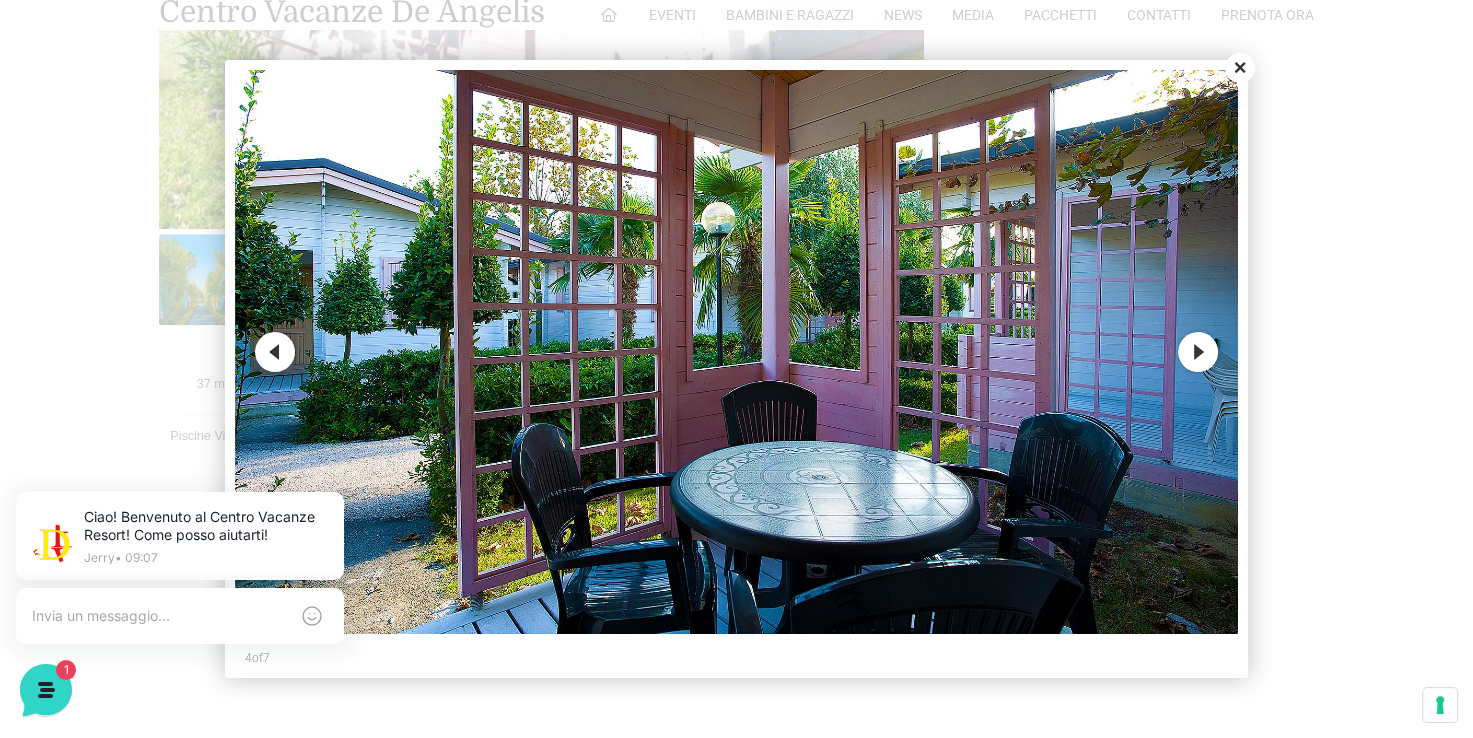 click on "Next" at bounding box center [1198, 352] 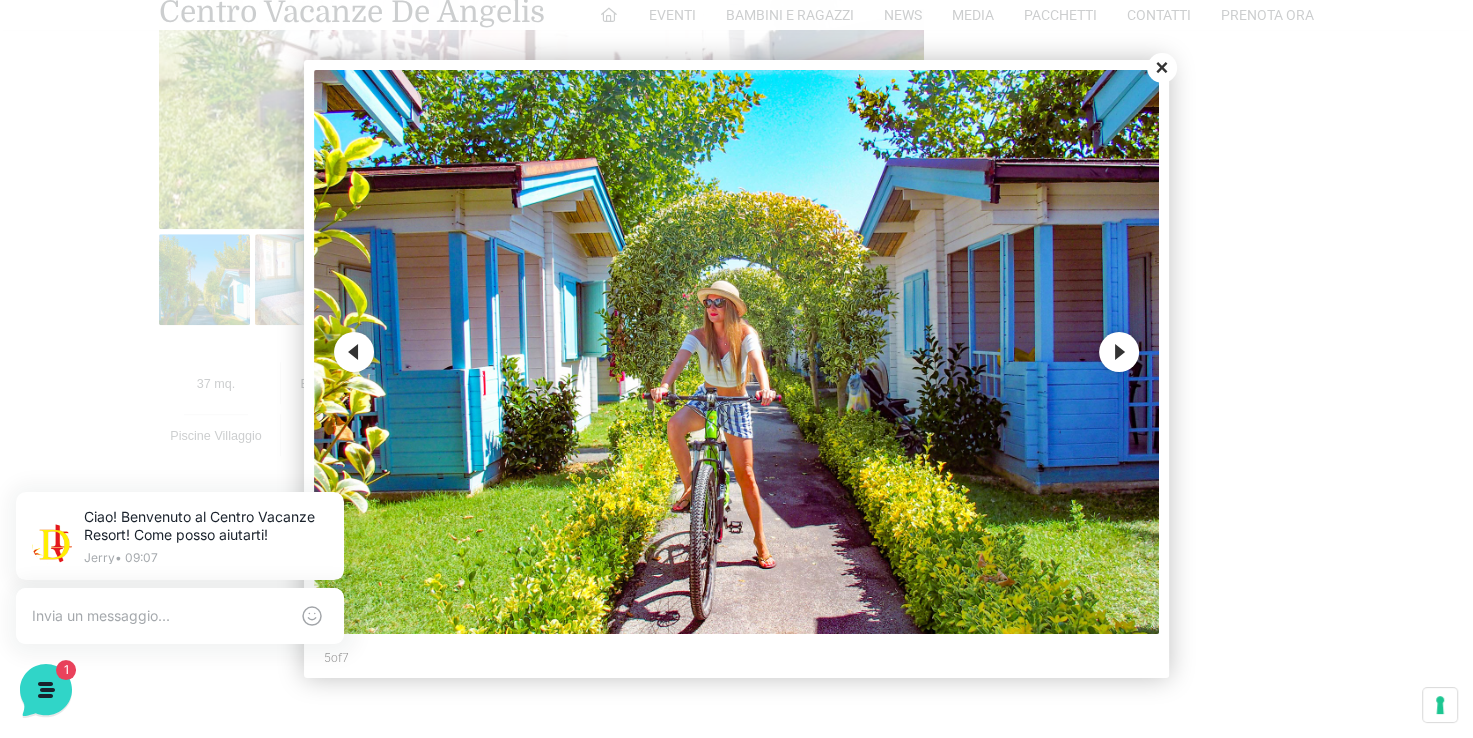 click on "Next" at bounding box center (1119, 352) 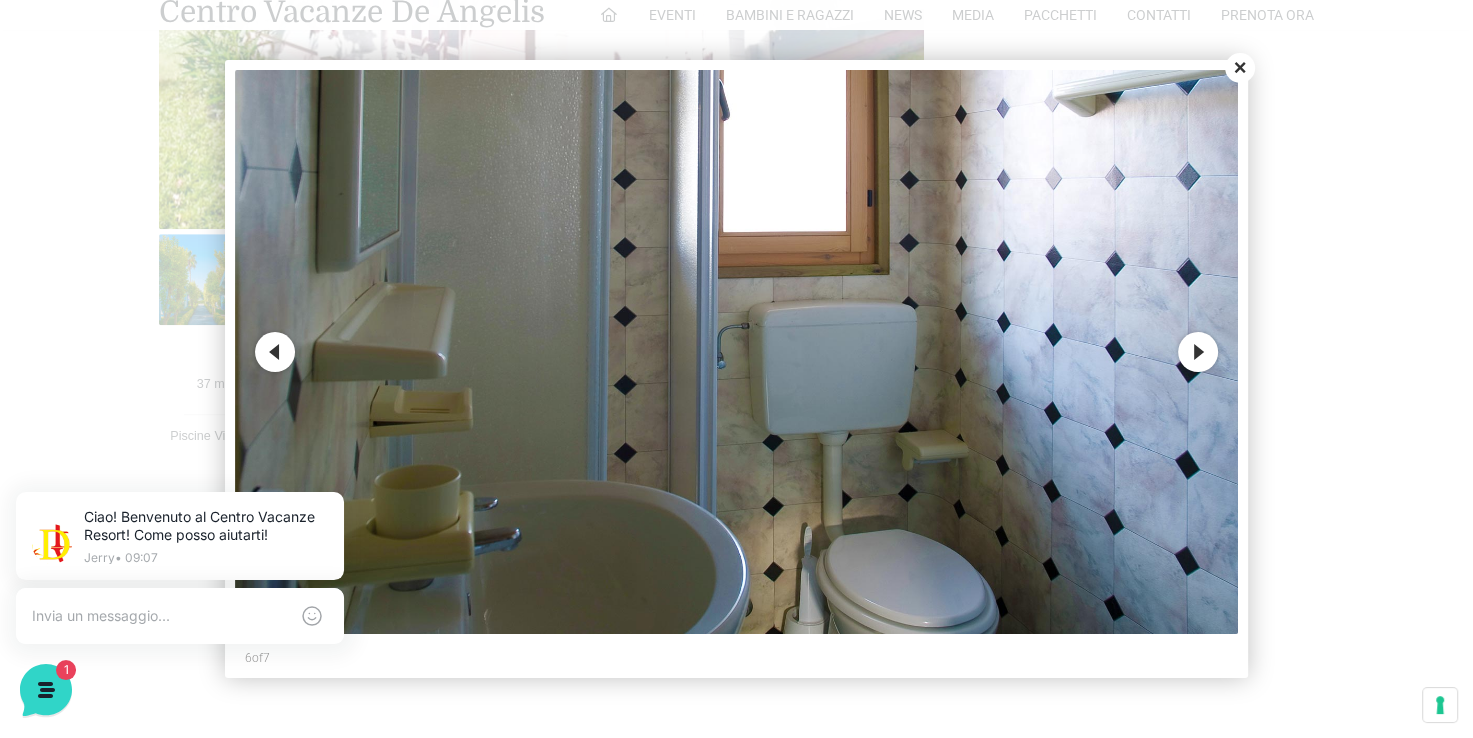 click on "Next" at bounding box center (1198, 352) 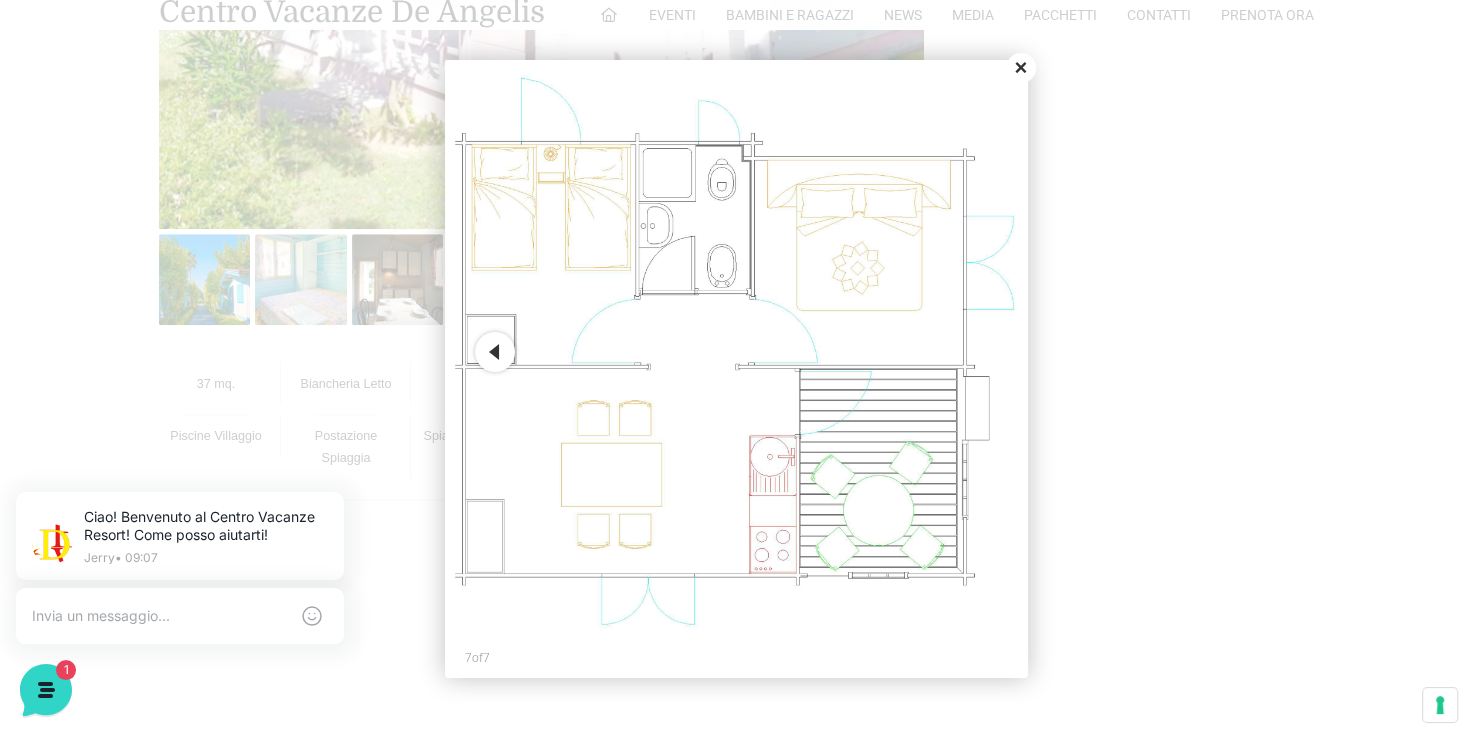 click on "Close" at bounding box center [1021, 68] 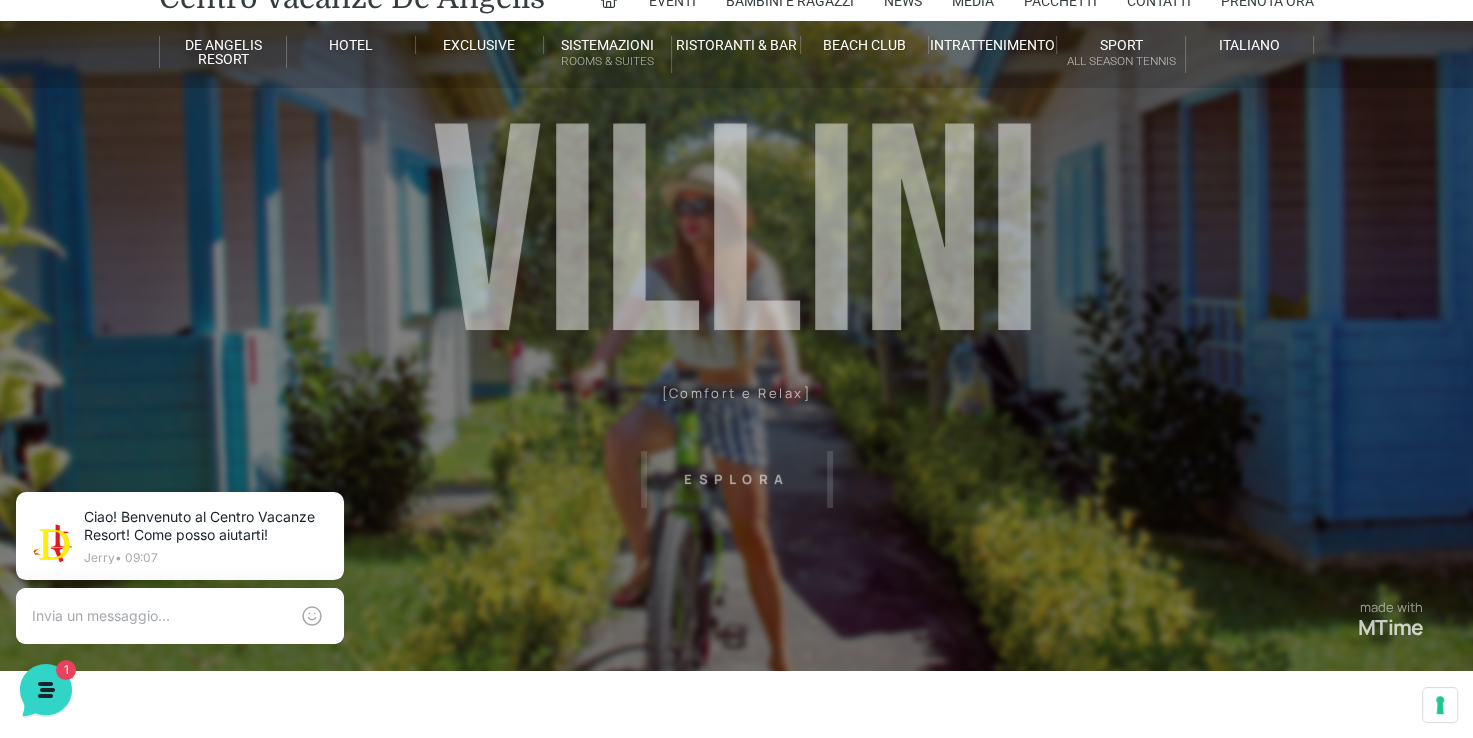 scroll, scrollTop: 0, scrollLeft: 0, axis: both 